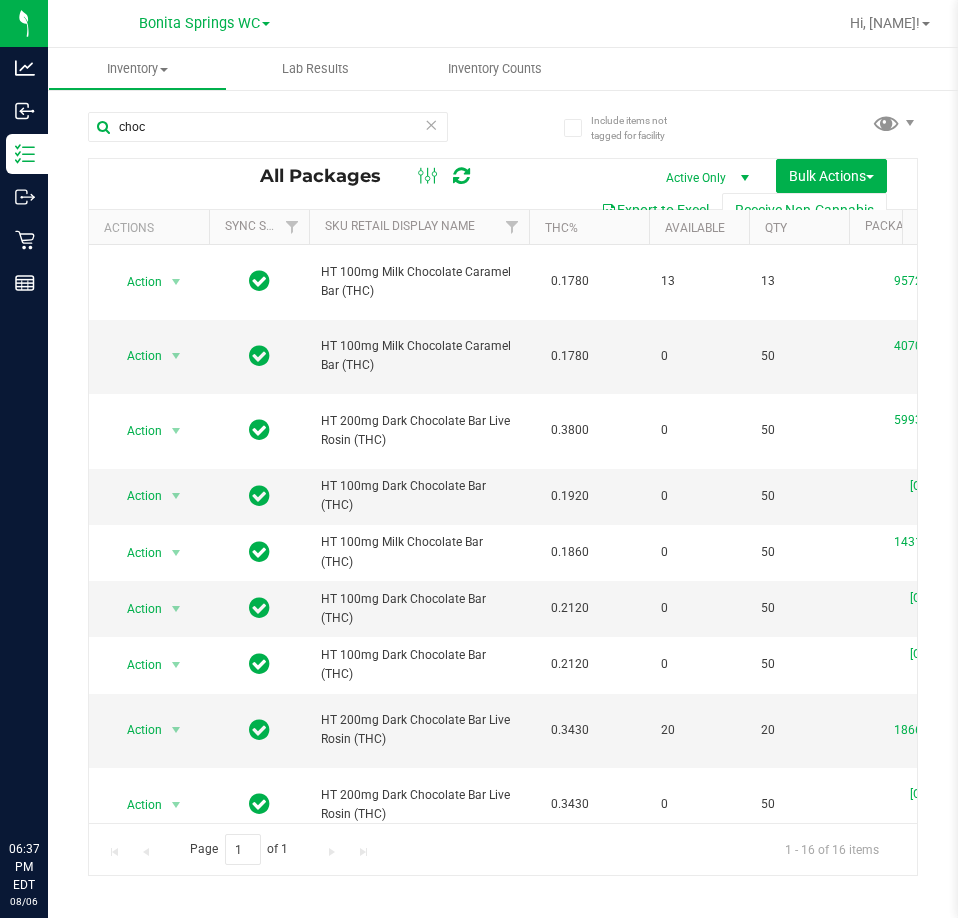 scroll, scrollTop: 0, scrollLeft: 0, axis: both 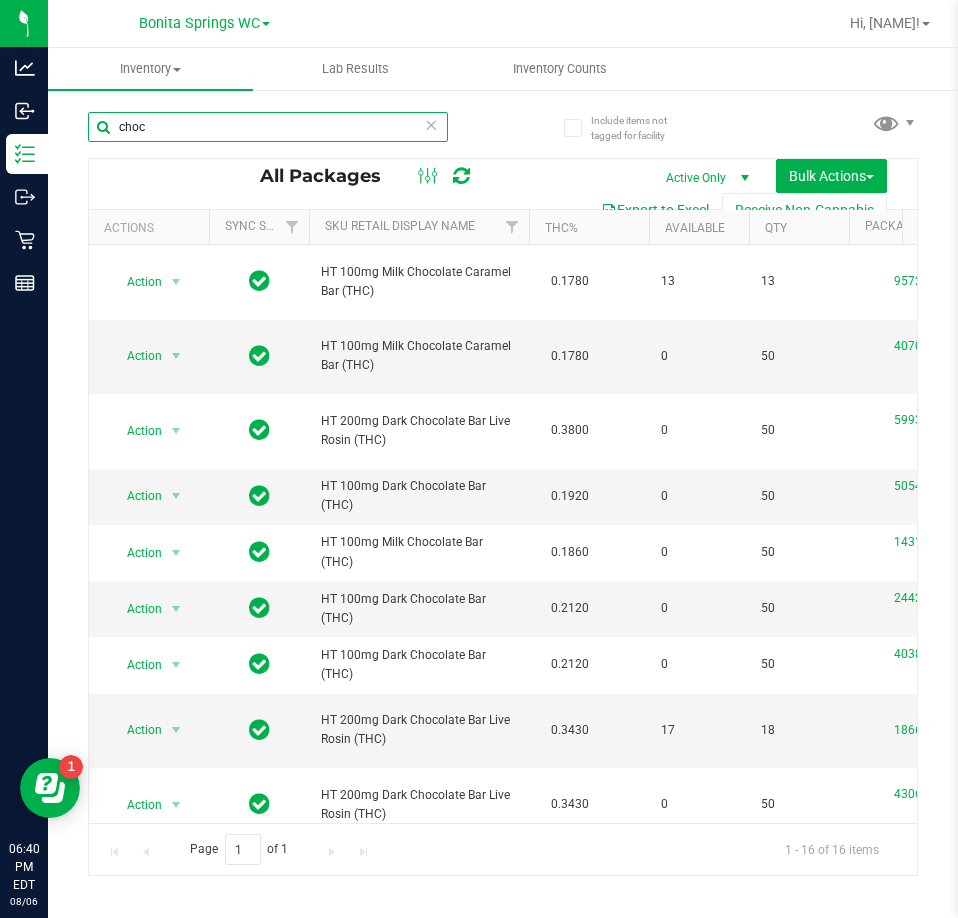 click on "choc" at bounding box center [268, 127] 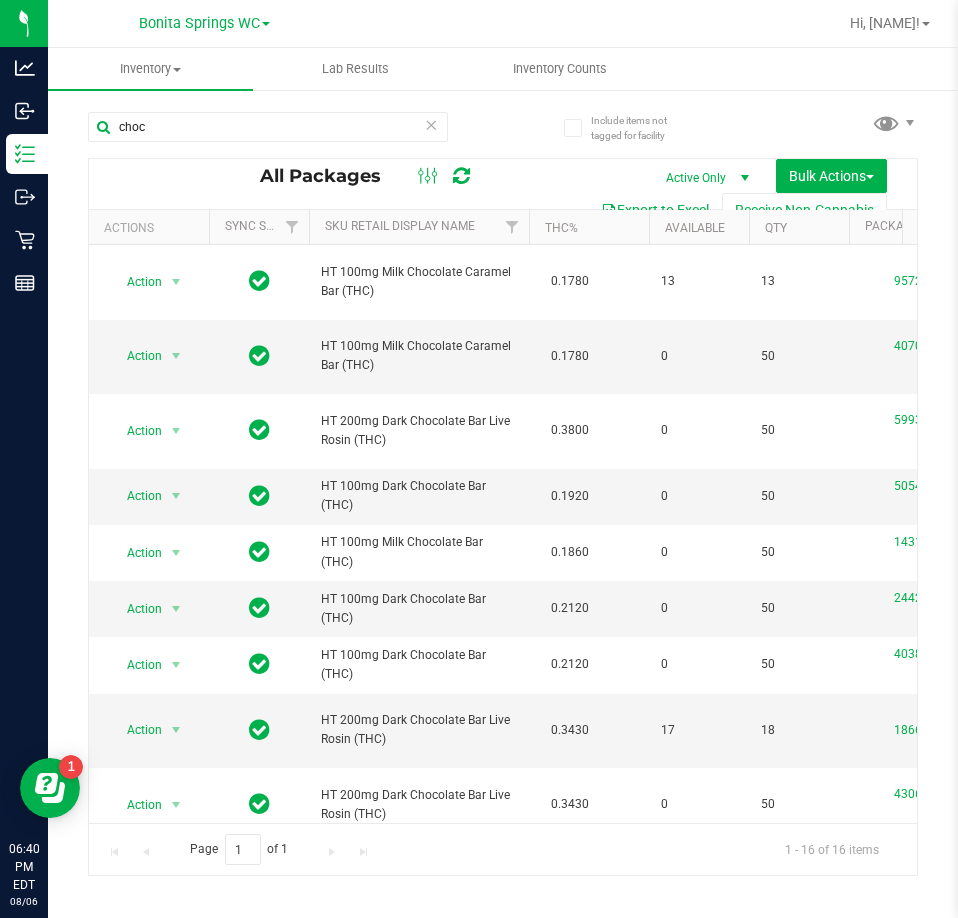 click at bounding box center [431, 124] 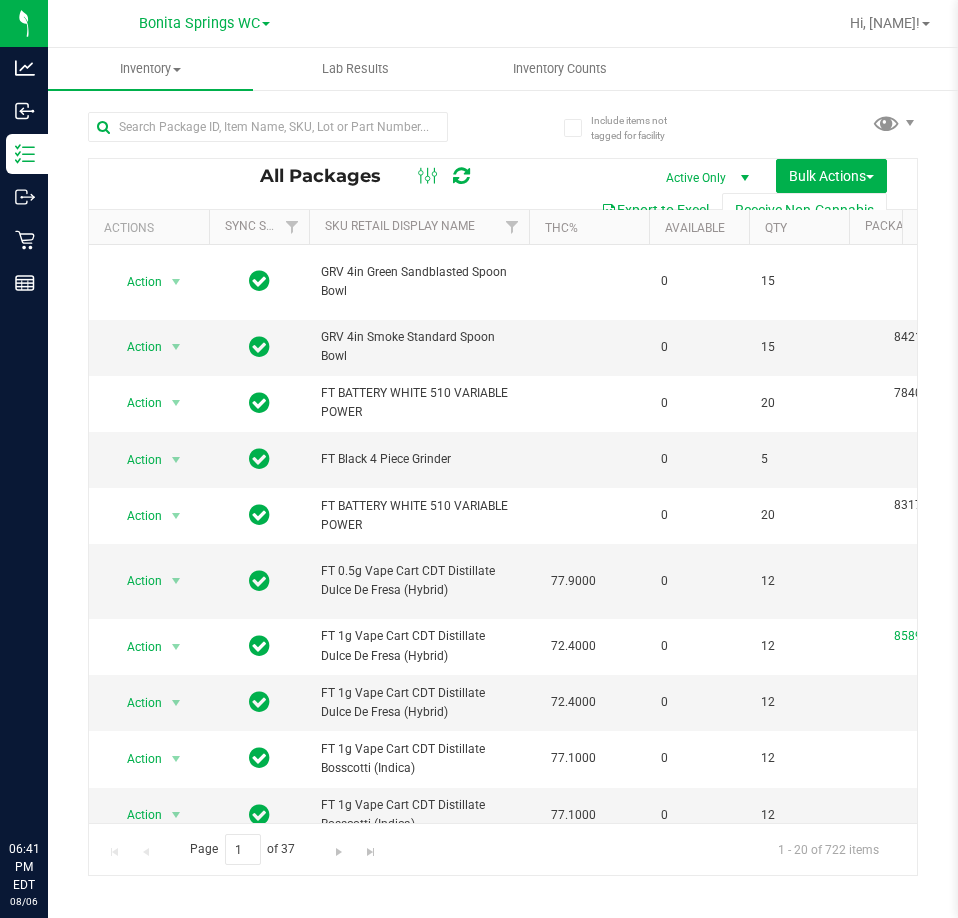 scroll, scrollTop: 0, scrollLeft: 0, axis: both 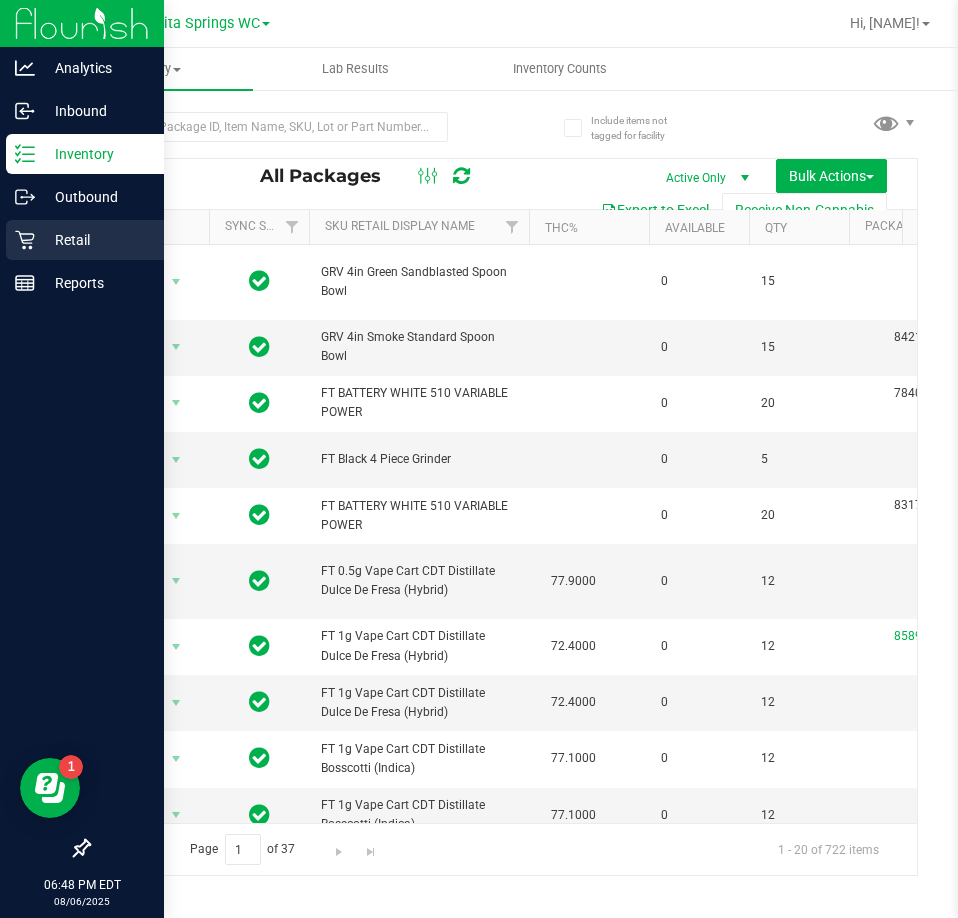 click on "Retail" at bounding box center [85, 240] 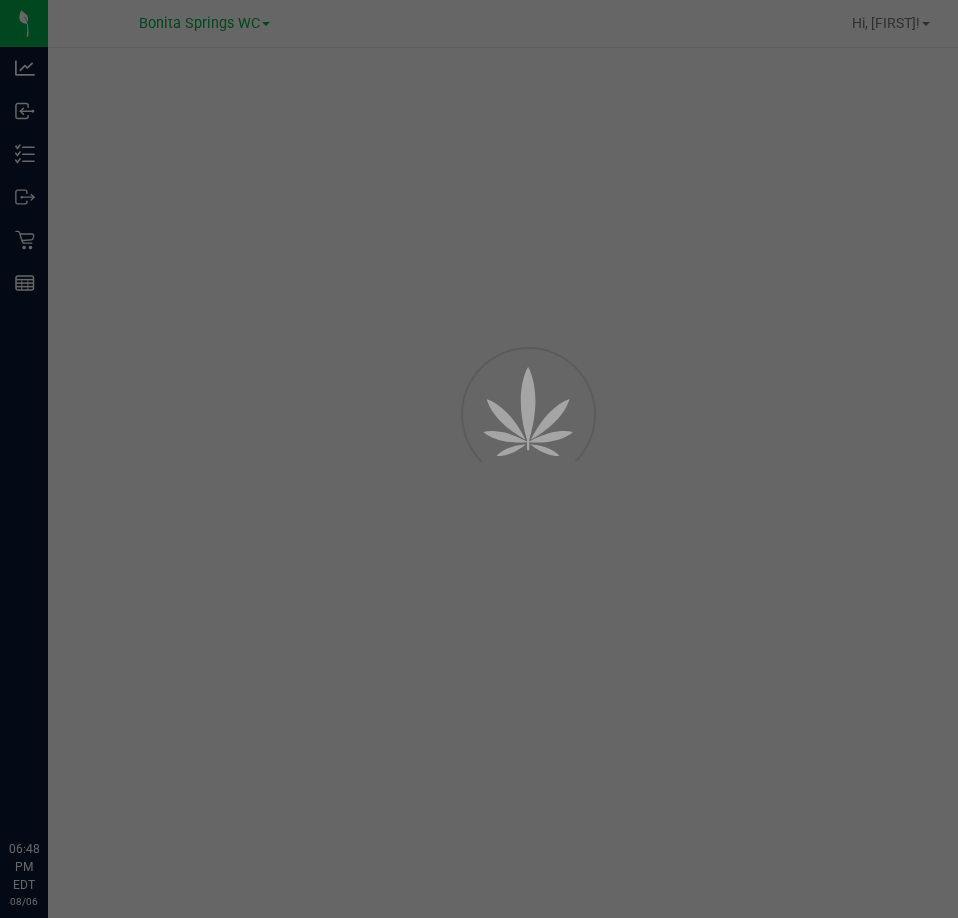 scroll, scrollTop: 0, scrollLeft: 0, axis: both 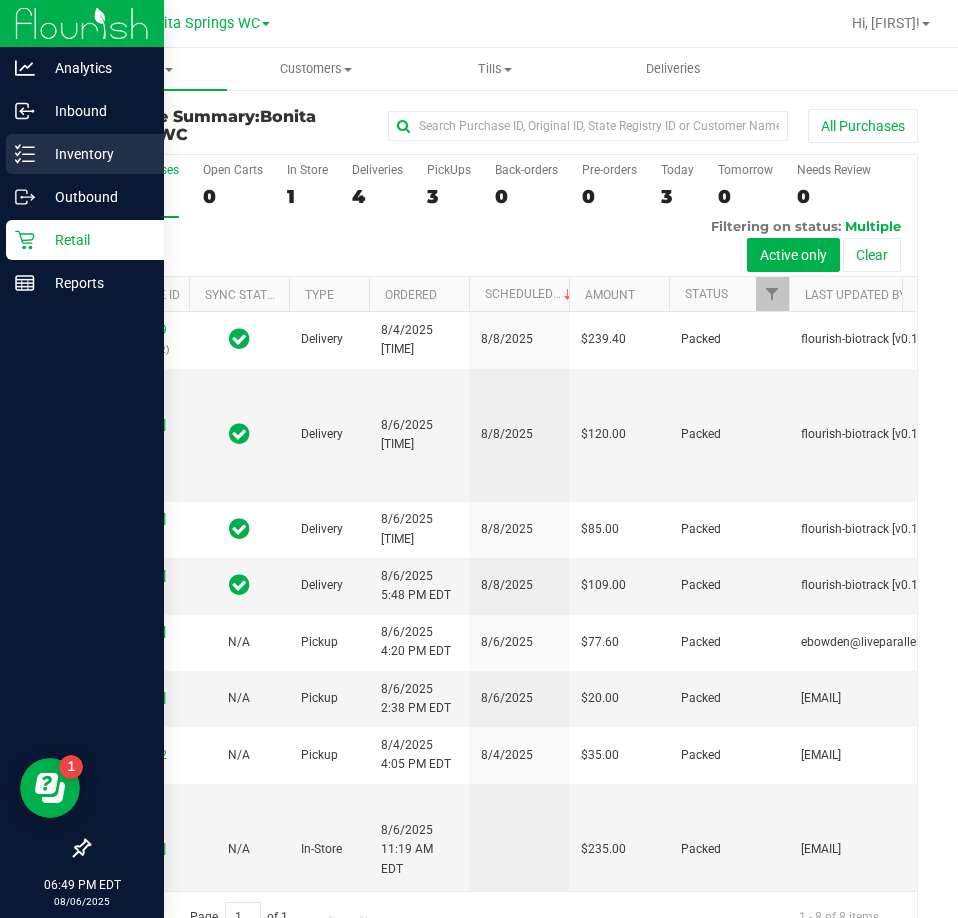 click on "Inventory" at bounding box center [95, 154] 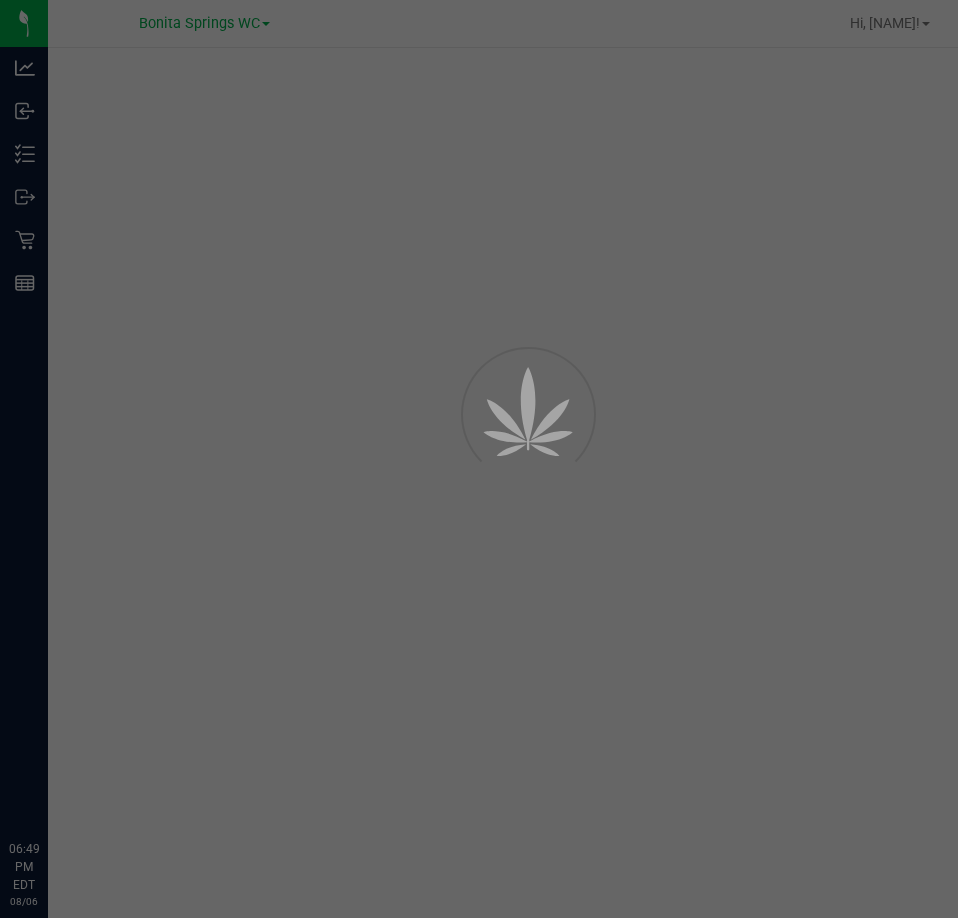 scroll, scrollTop: 0, scrollLeft: 0, axis: both 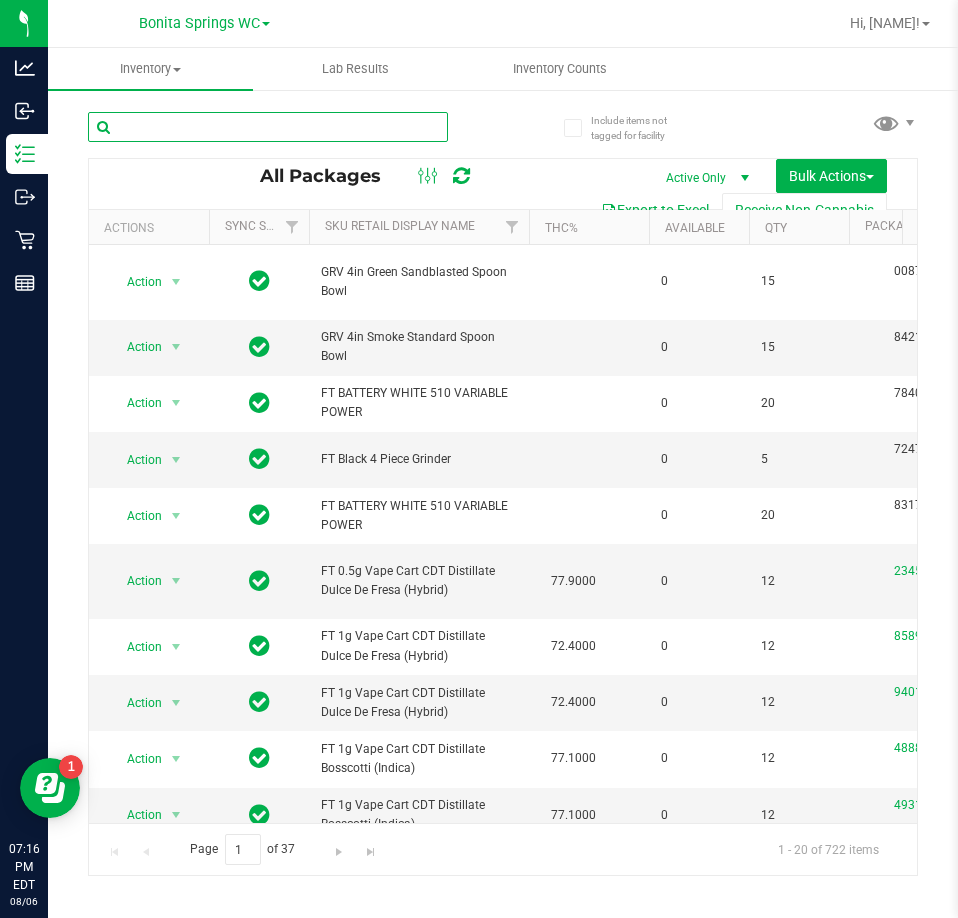 click at bounding box center [268, 127] 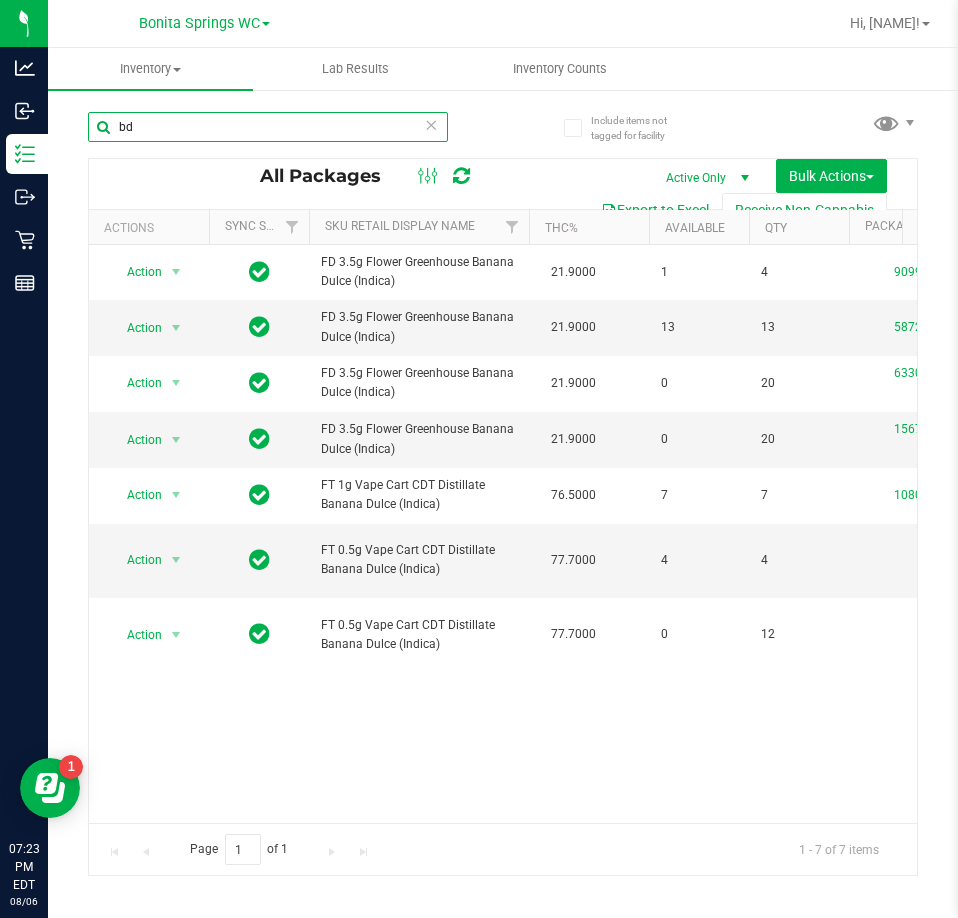 type on "b" 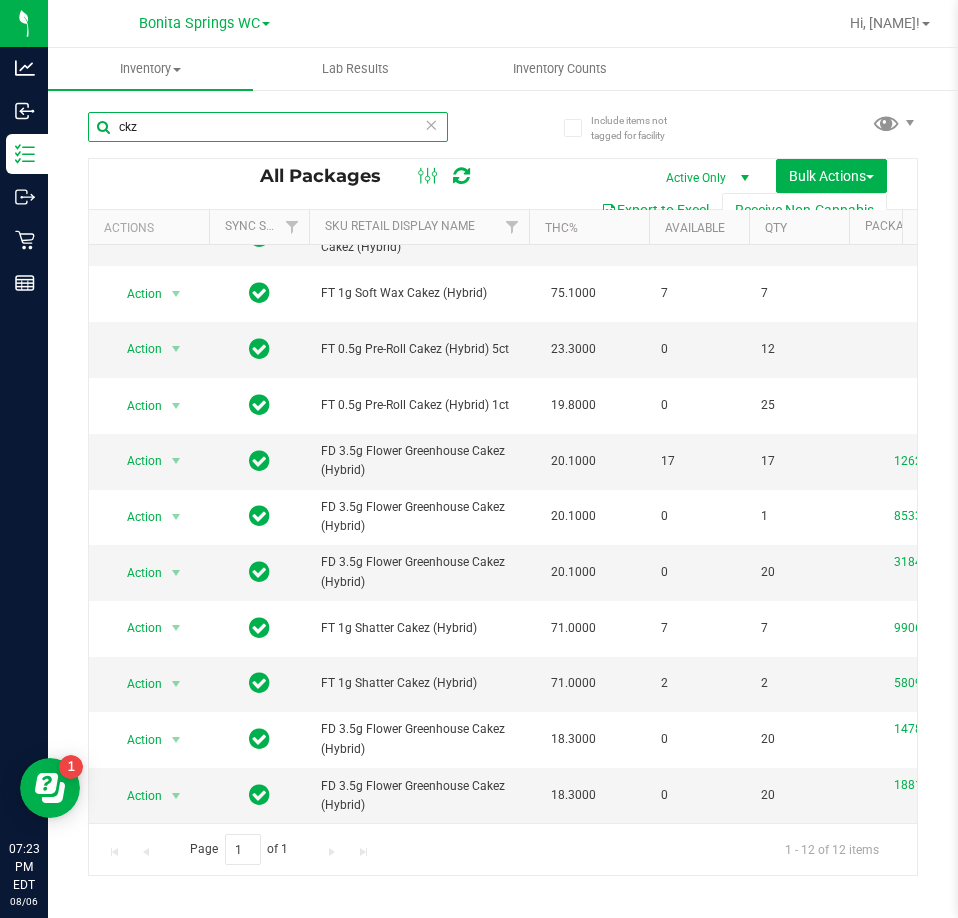 scroll, scrollTop: 143, scrollLeft: 0, axis: vertical 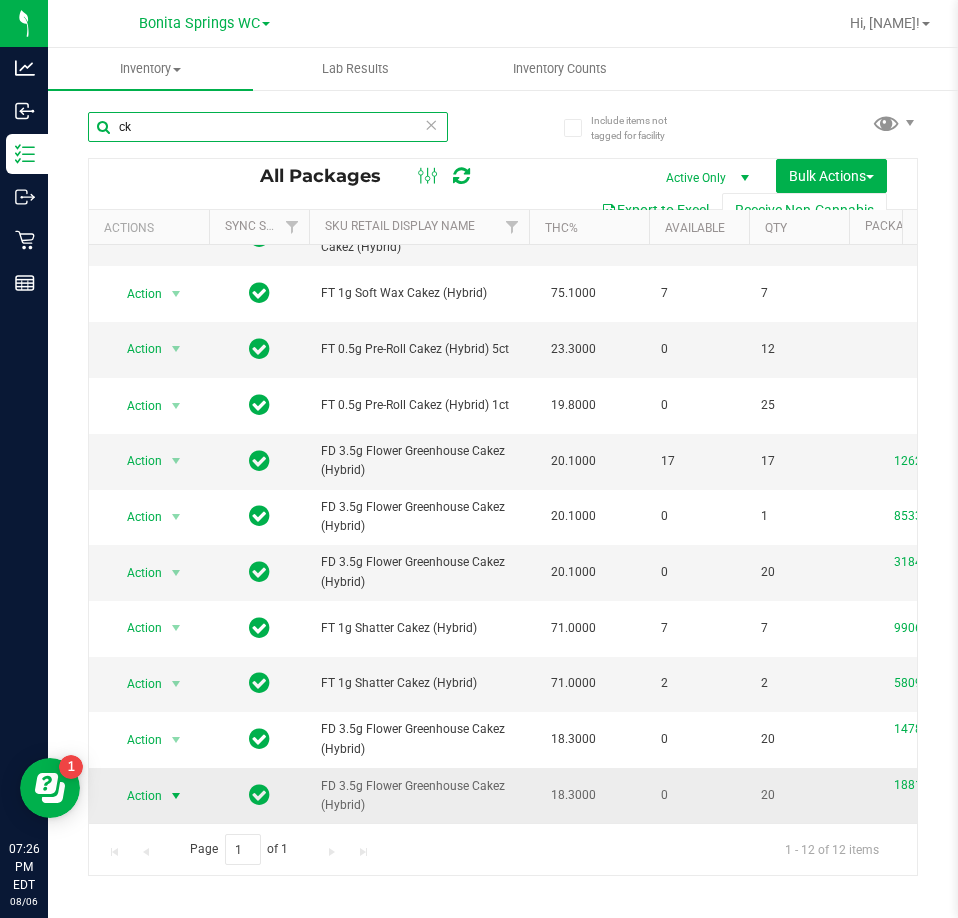 type on "c" 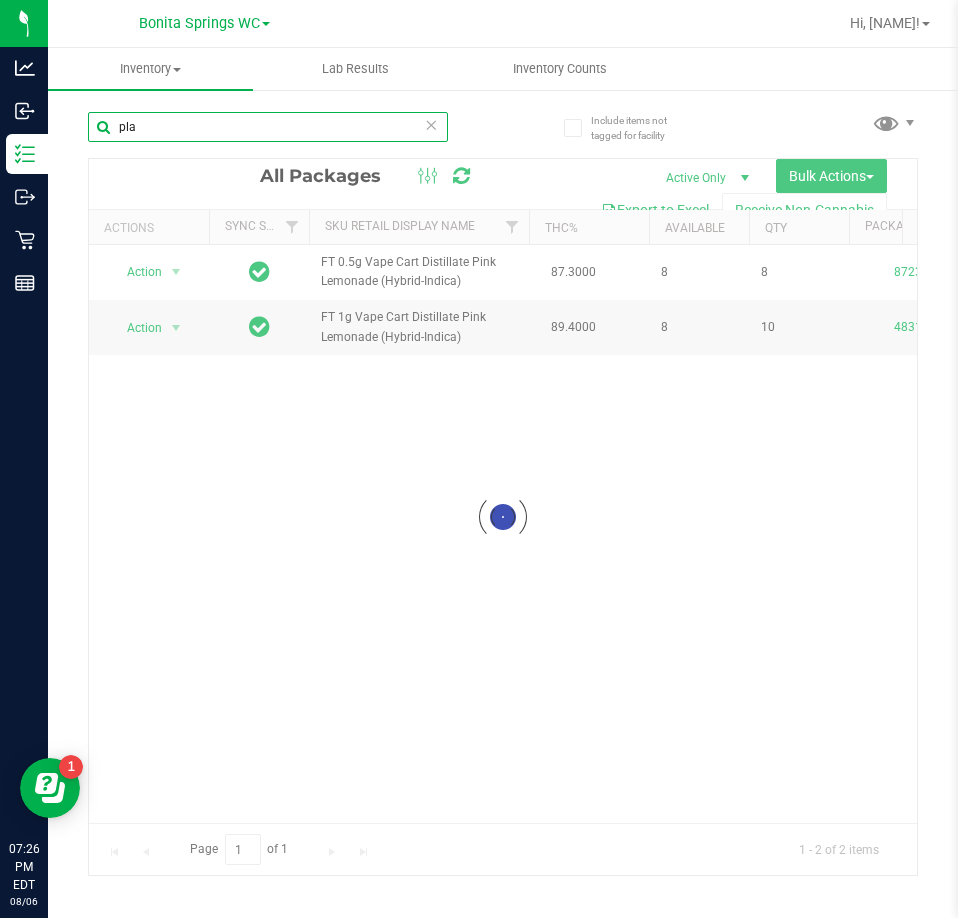 scroll, scrollTop: 0, scrollLeft: 0, axis: both 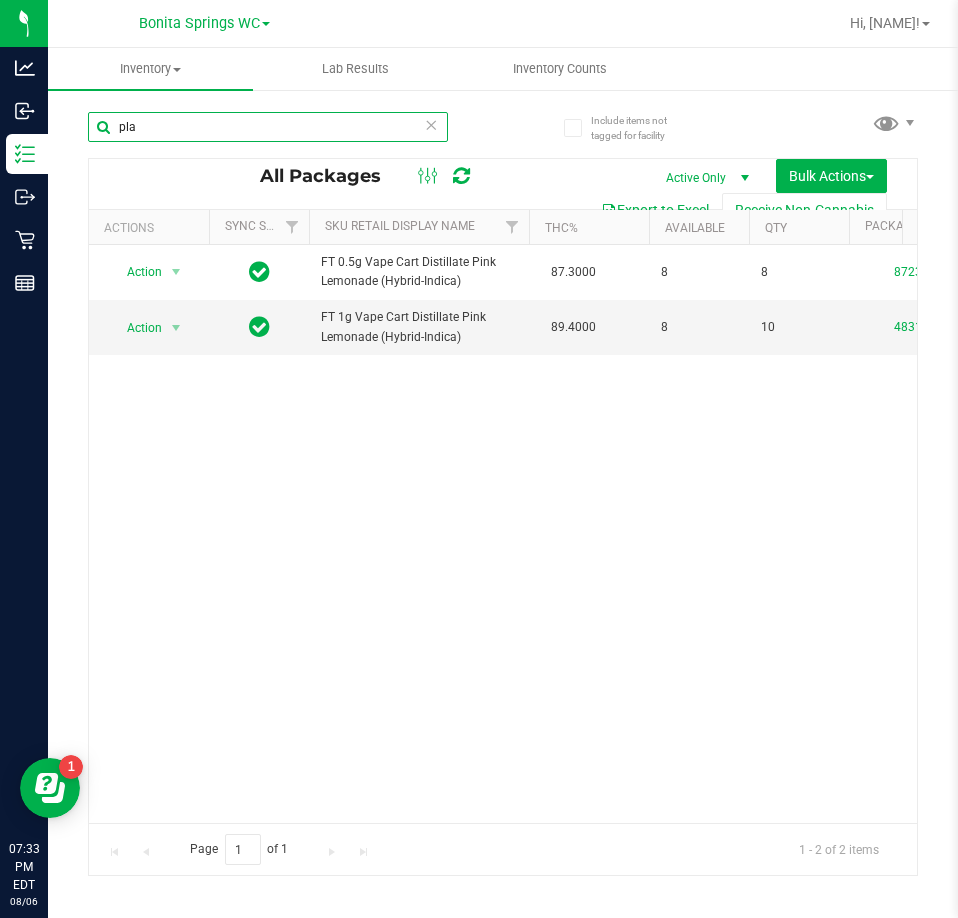 type on "pla" 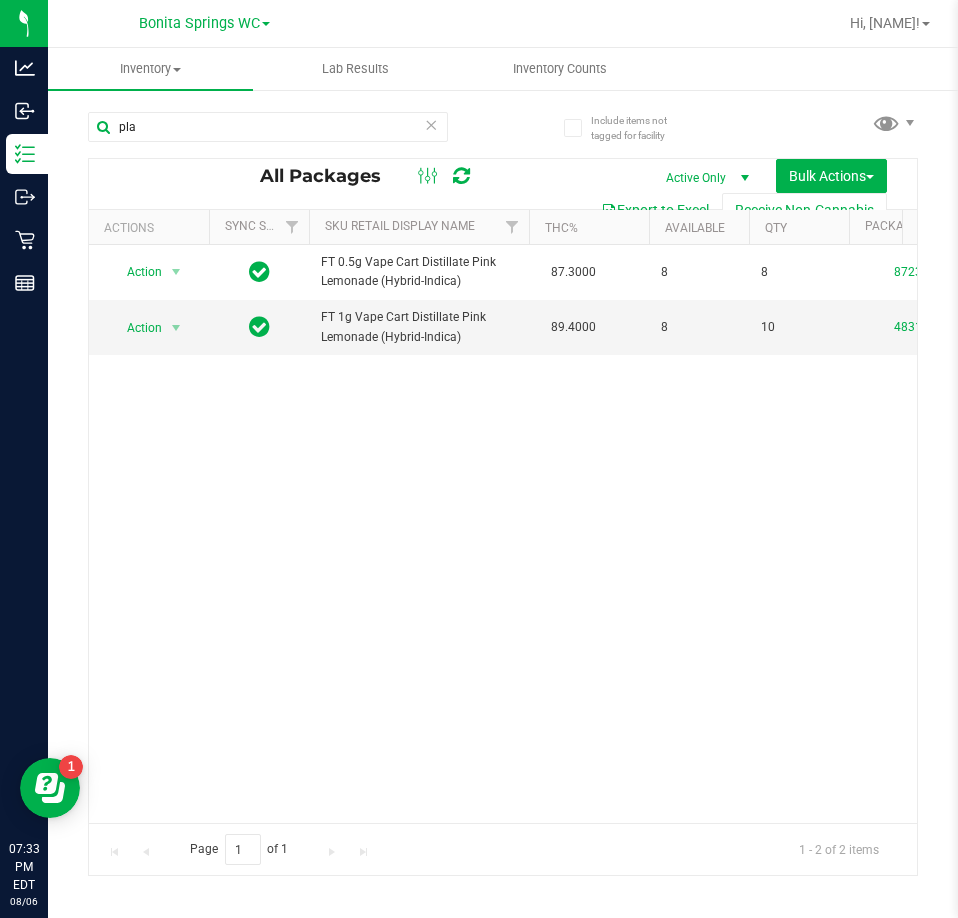 click at bounding box center (431, 124) 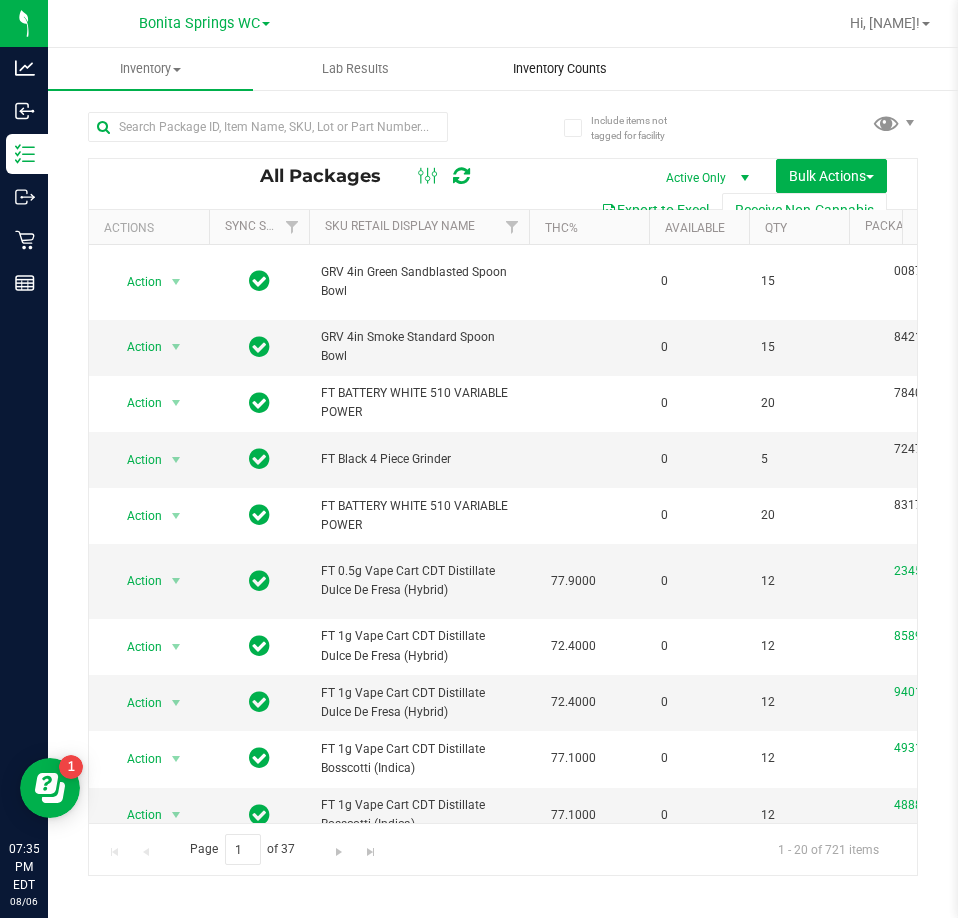 click on "Inventory Counts" at bounding box center [560, 69] 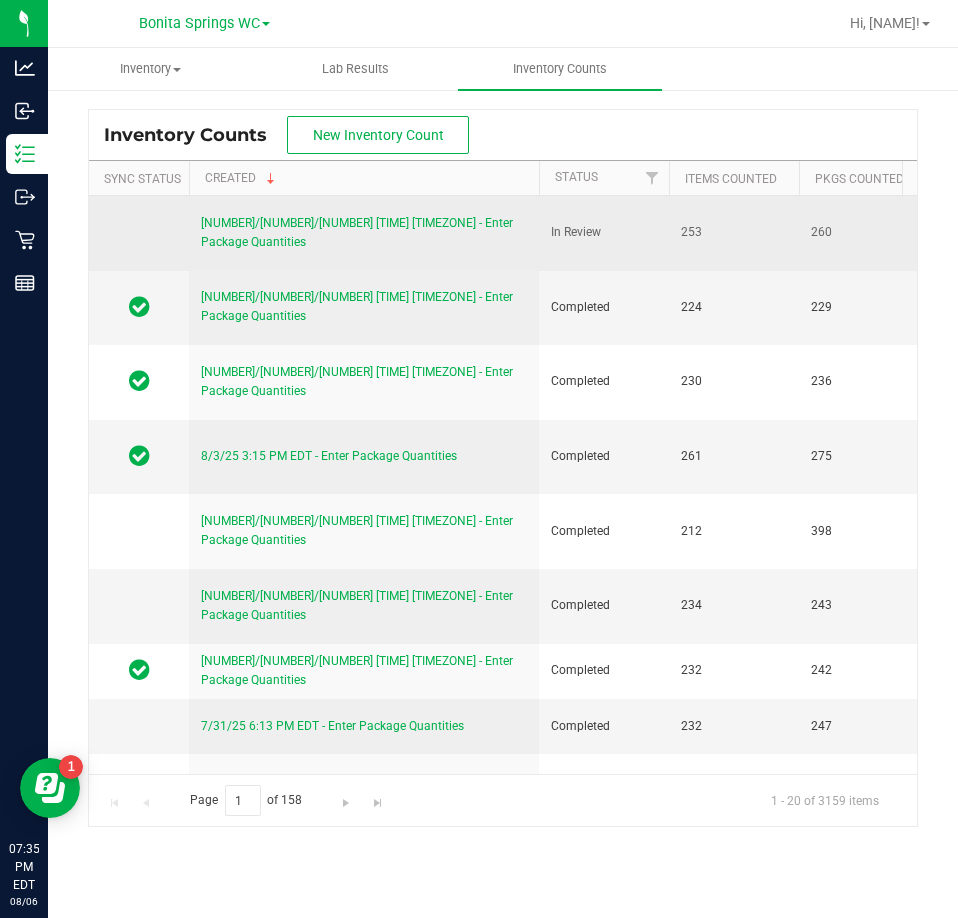 click on "8/6/25 5:16 PM EDT - Enter Package Quantities" at bounding box center (357, 232) 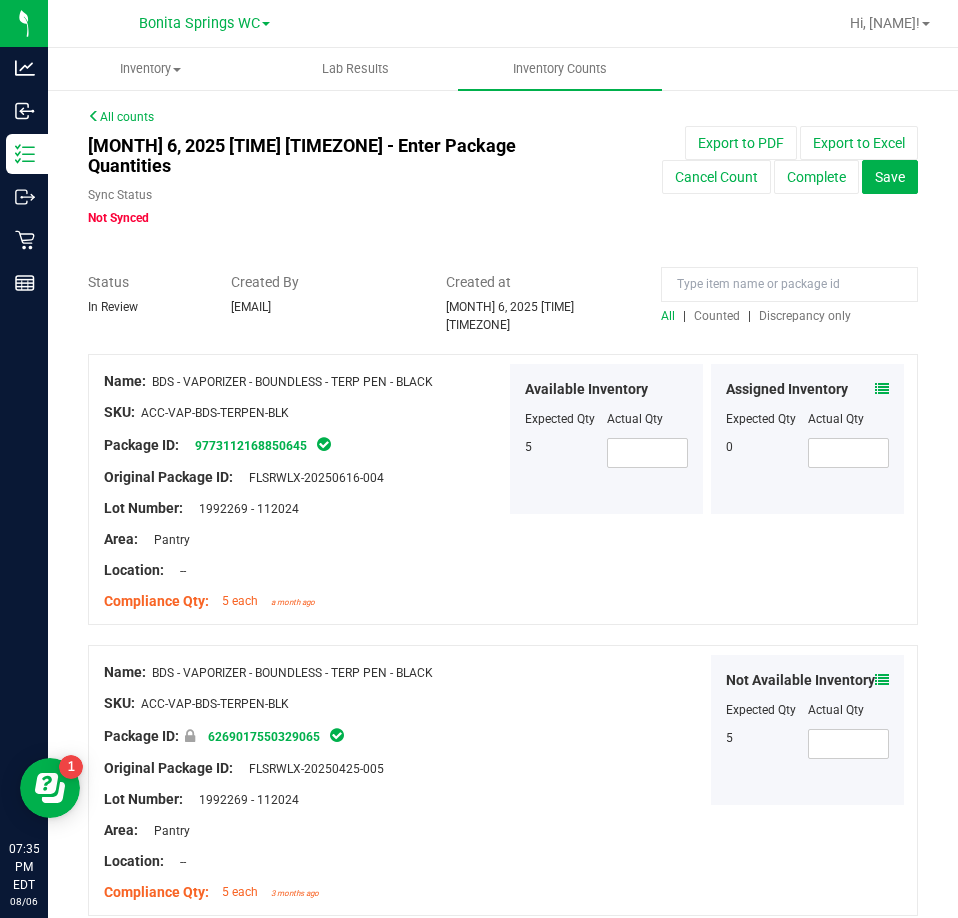 click on "Discrepancy only" at bounding box center [805, 316] 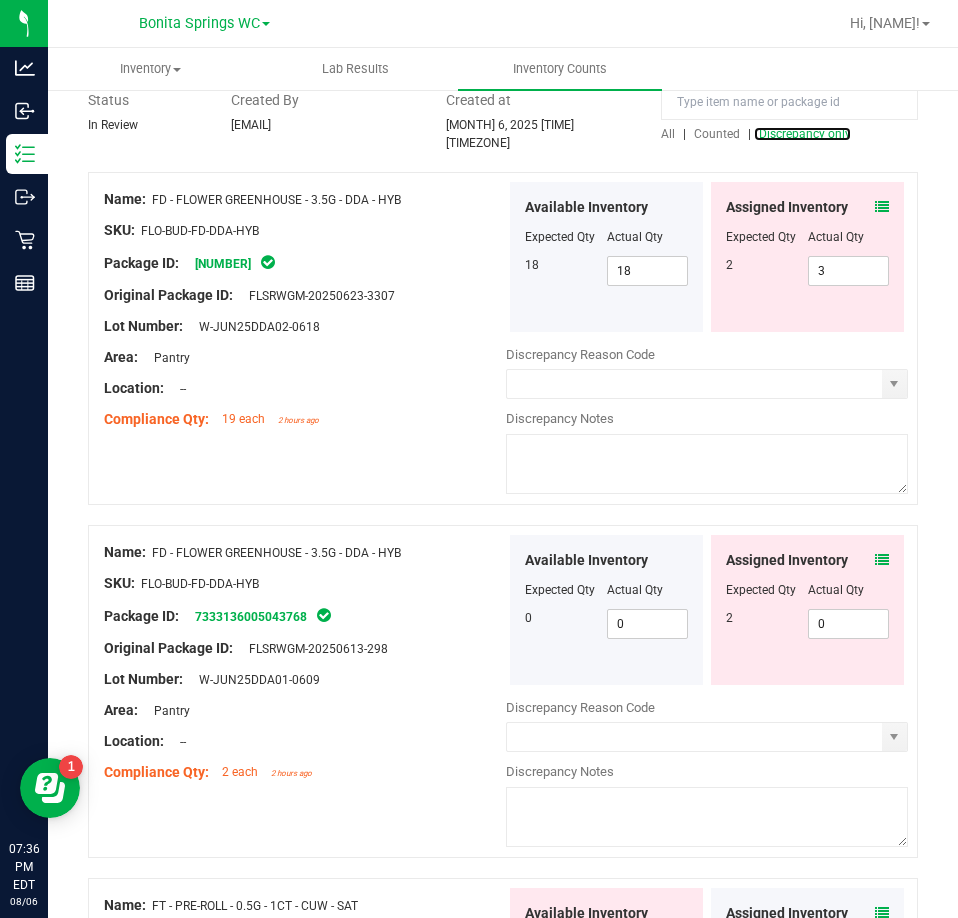 scroll, scrollTop: 200, scrollLeft: 0, axis: vertical 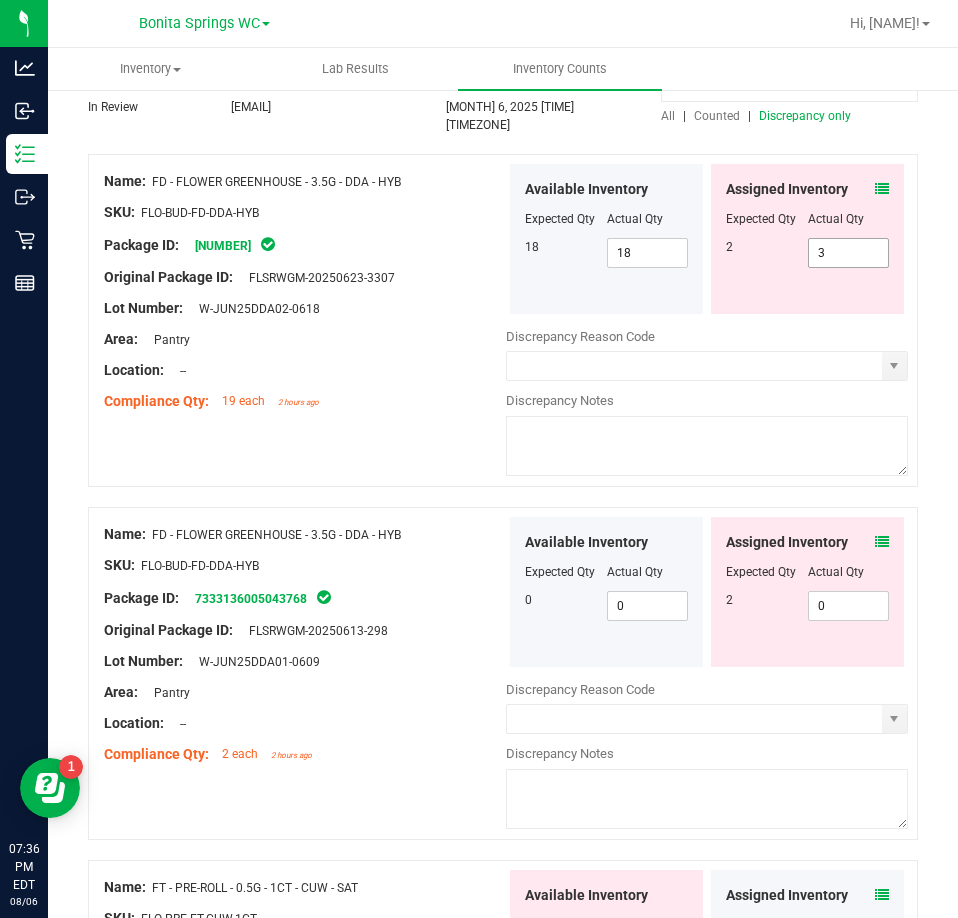 click on "3 3" at bounding box center (849, 253) 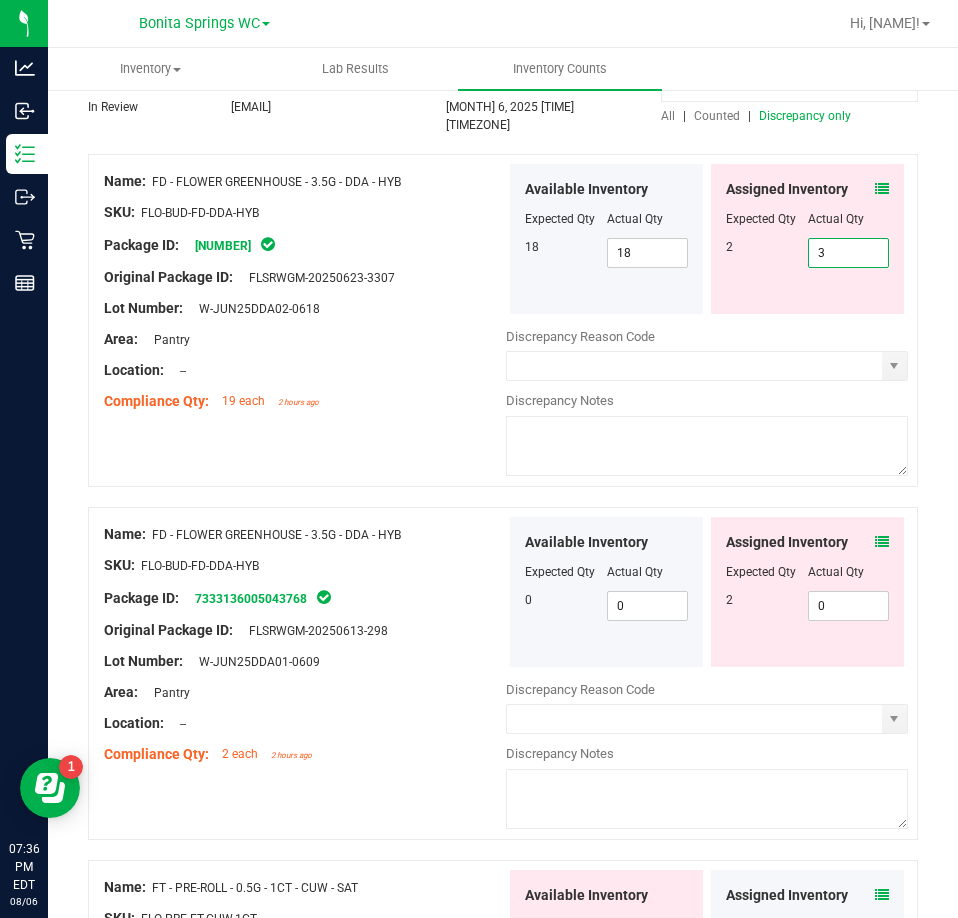 click on "3" at bounding box center [849, 253] 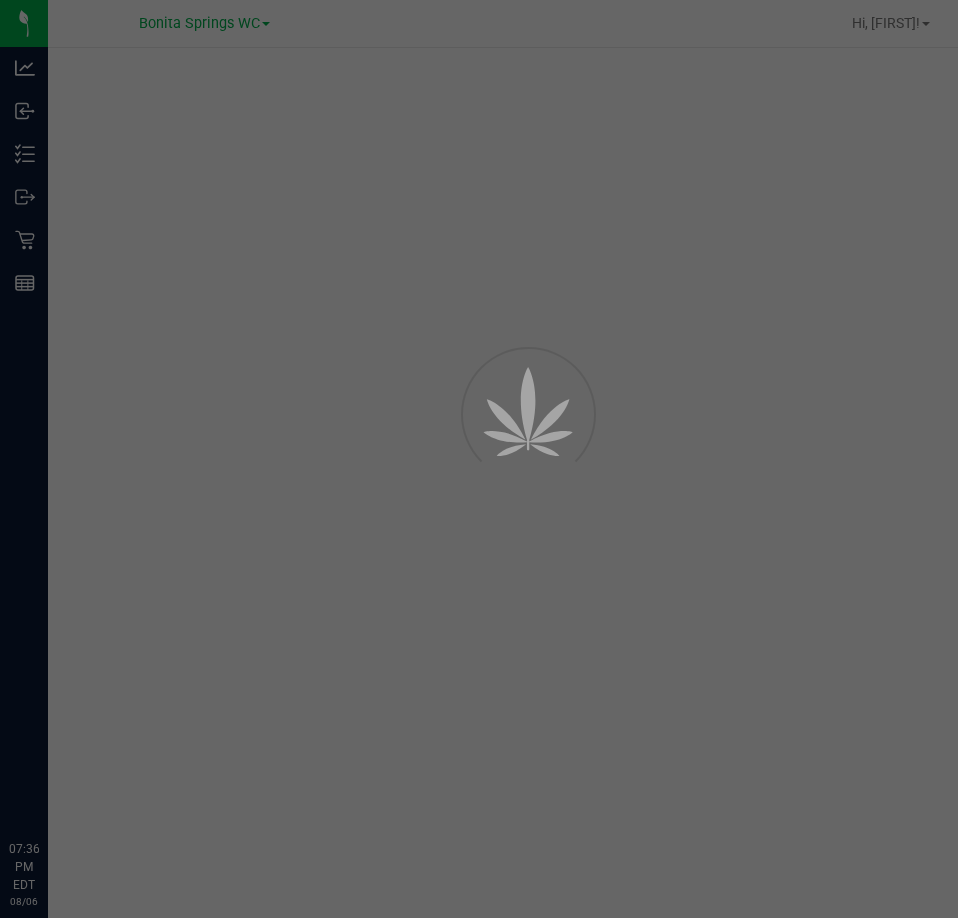 scroll, scrollTop: 0, scrollLeft: 0, axis: both 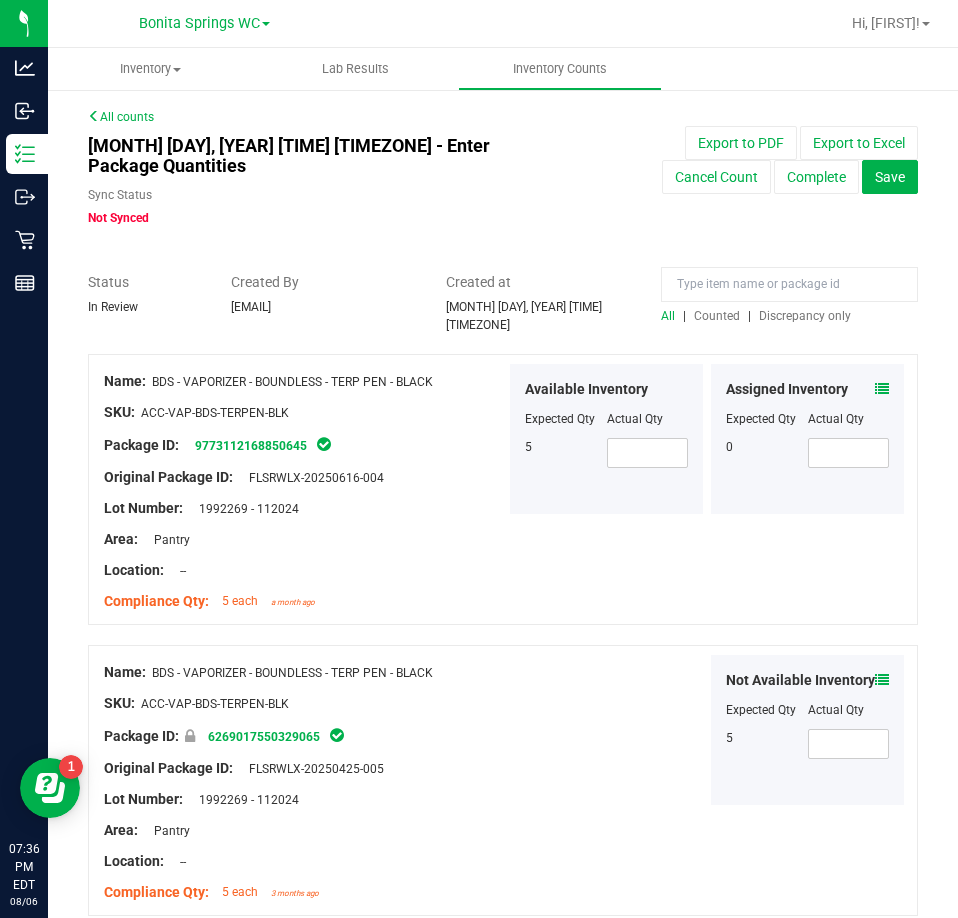 click on "Discrepancy only" at bounding box center [805, 316] 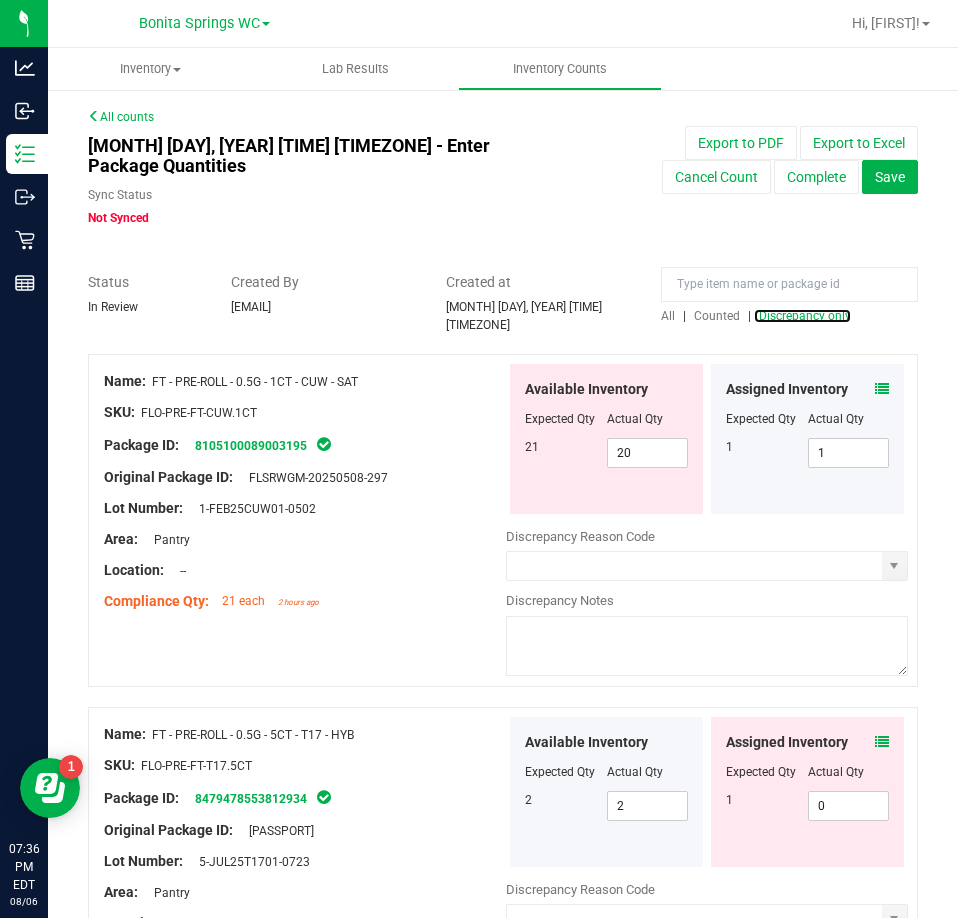 scroll, scrollTop: 100, scrollLeft: 0, axis: vertical 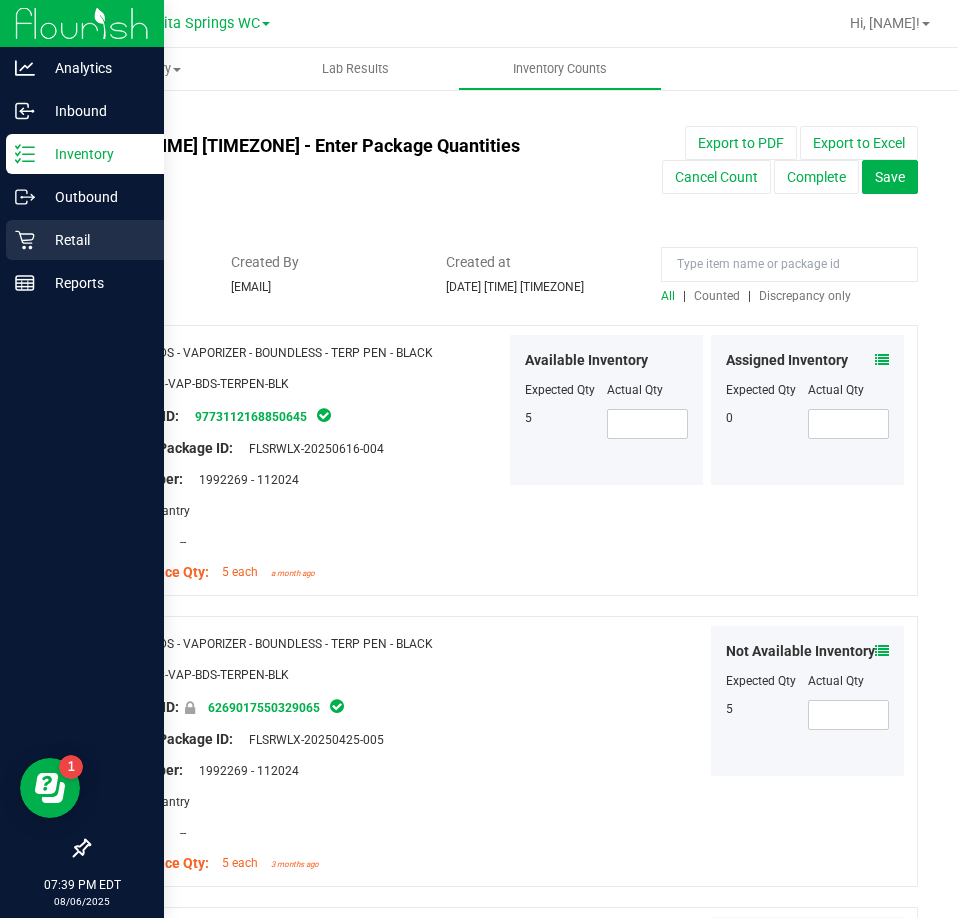 click on "Retail" at bounding box center (95, 240) 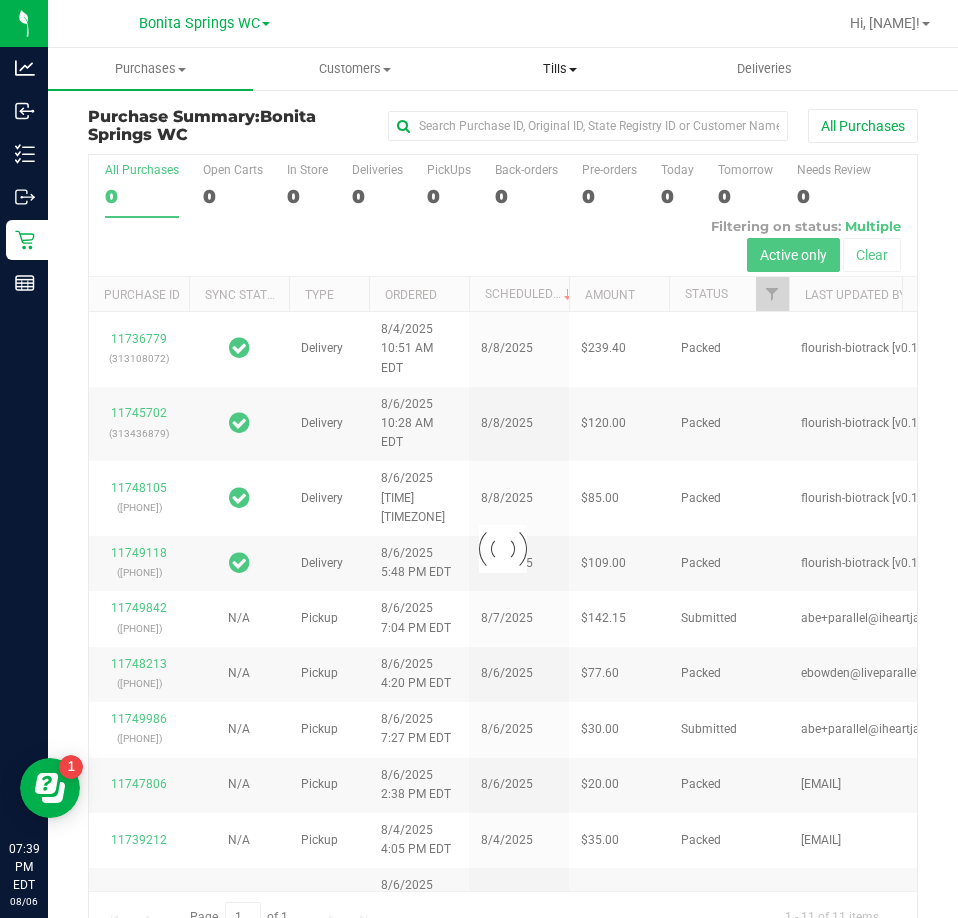 click on "Tills" at bounding box center (560, 69) 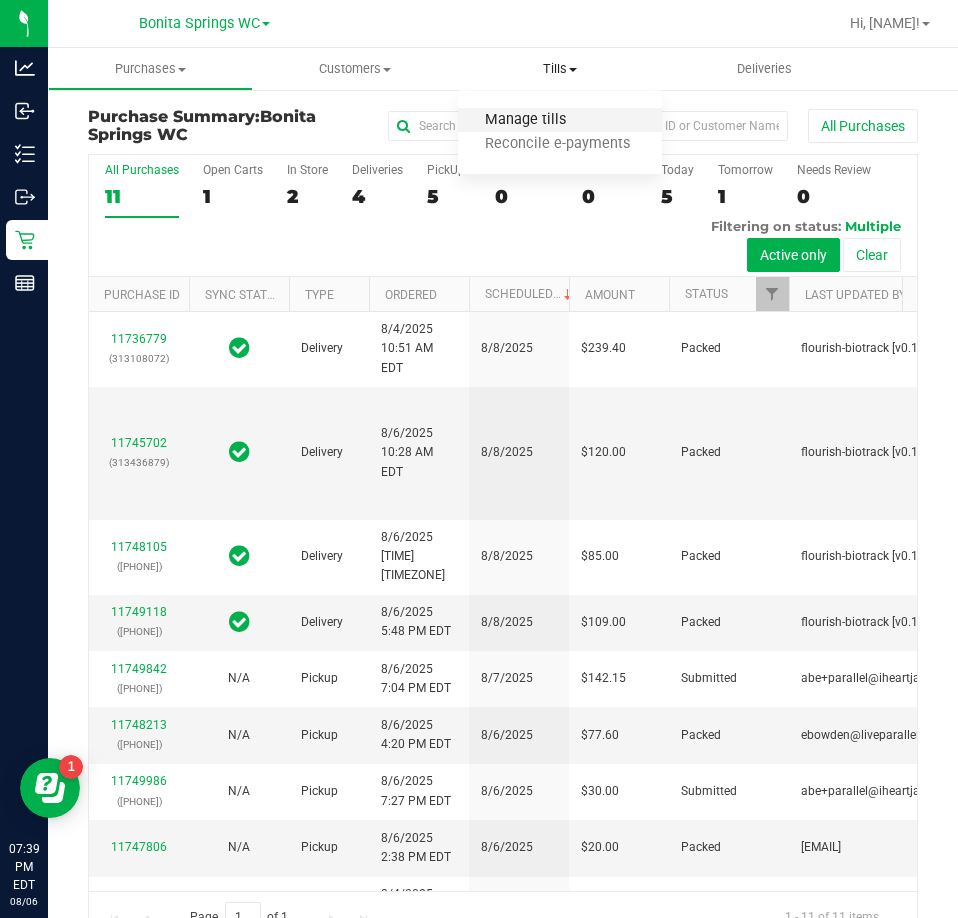 click on "Manage tills" at bounding box center [525, 120] 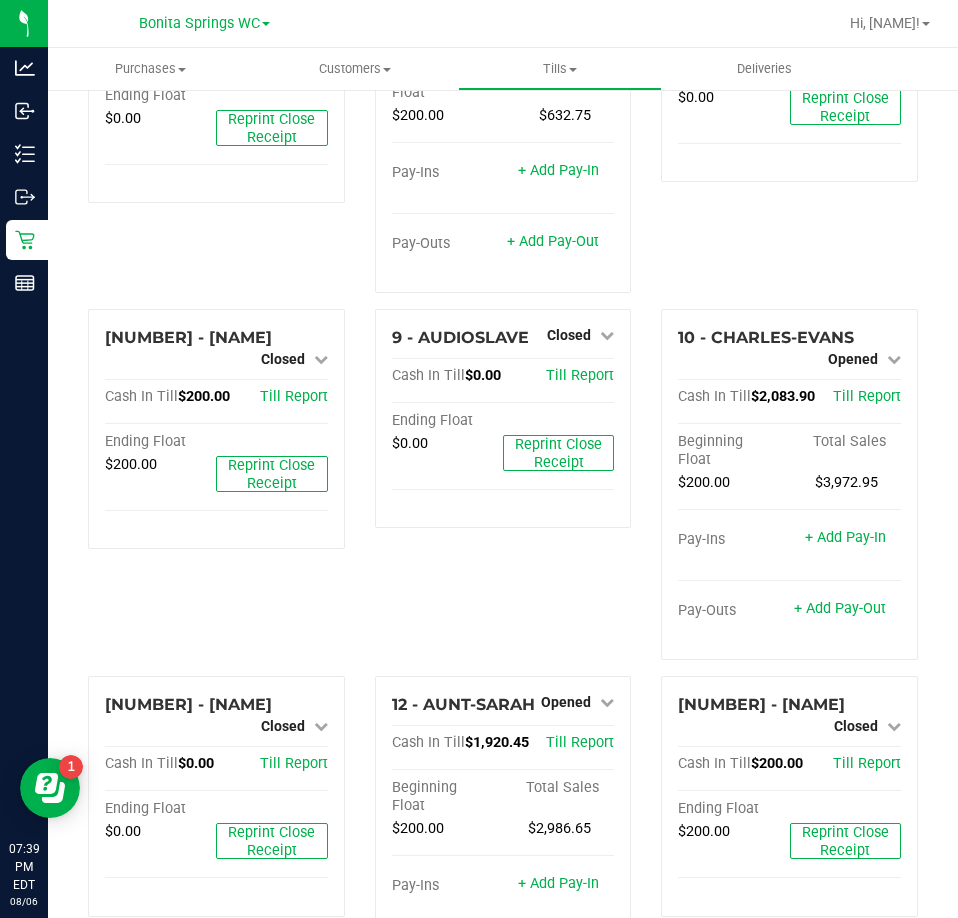 scroll, scrollTop: 700, scrollLeft: 0, axis: vertical 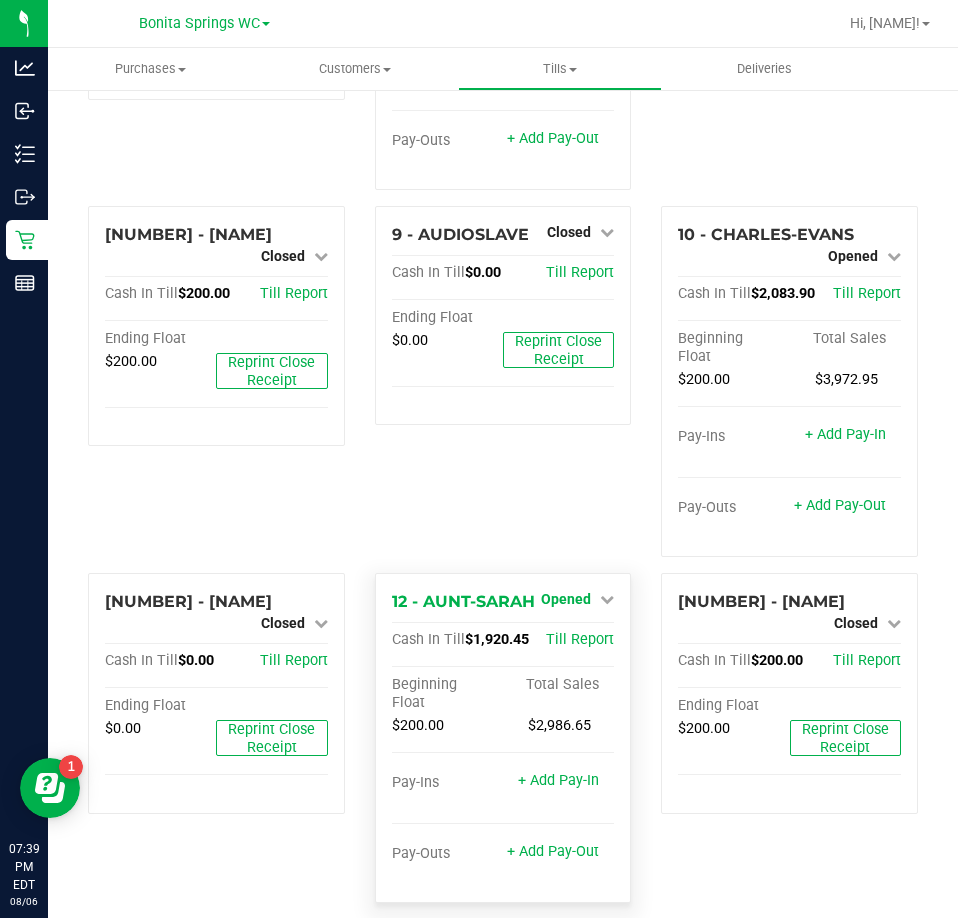 click on "Opened" at bounding box center (566, 599) 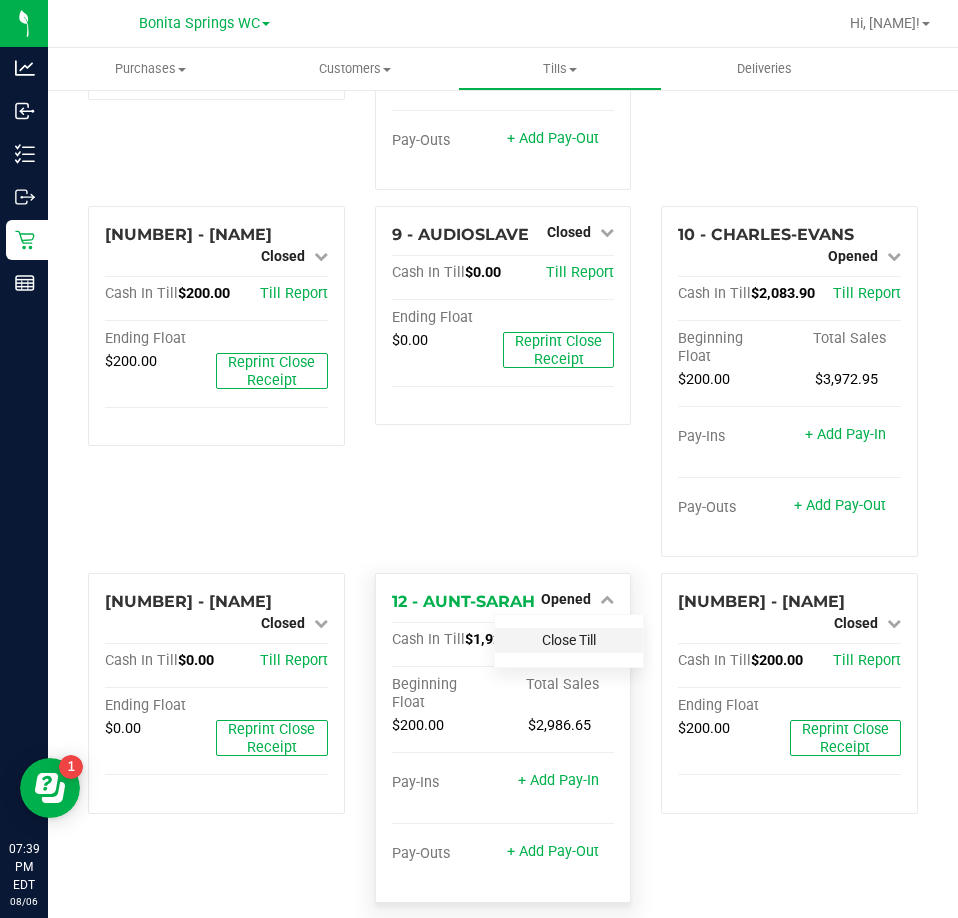 click on "Close Till" at bounding box center [569, 640] 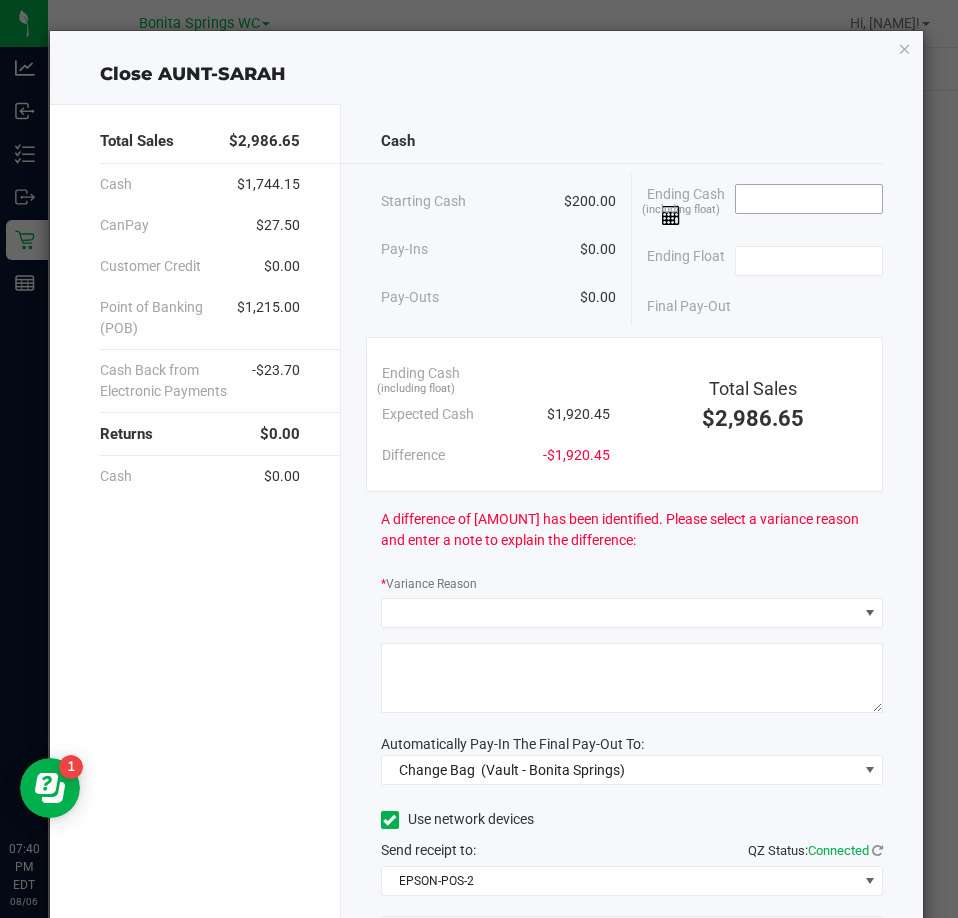 click at bounding box center (809, 199) 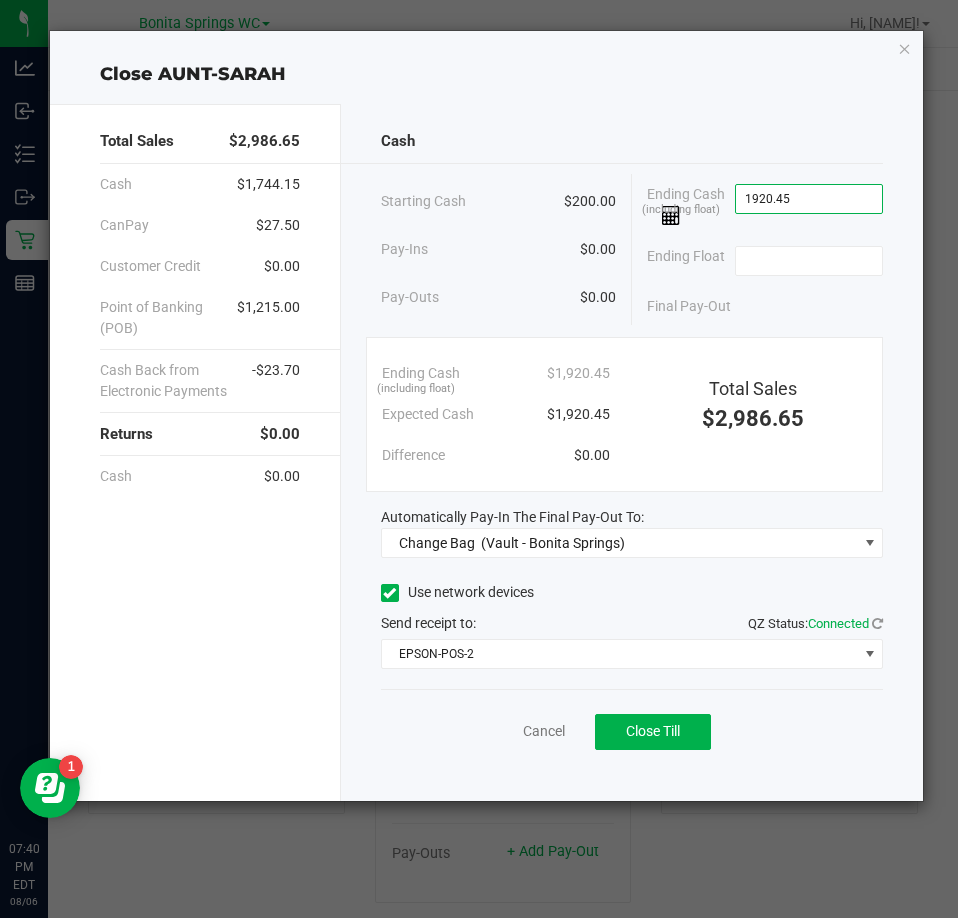 type on "$1,920.45" 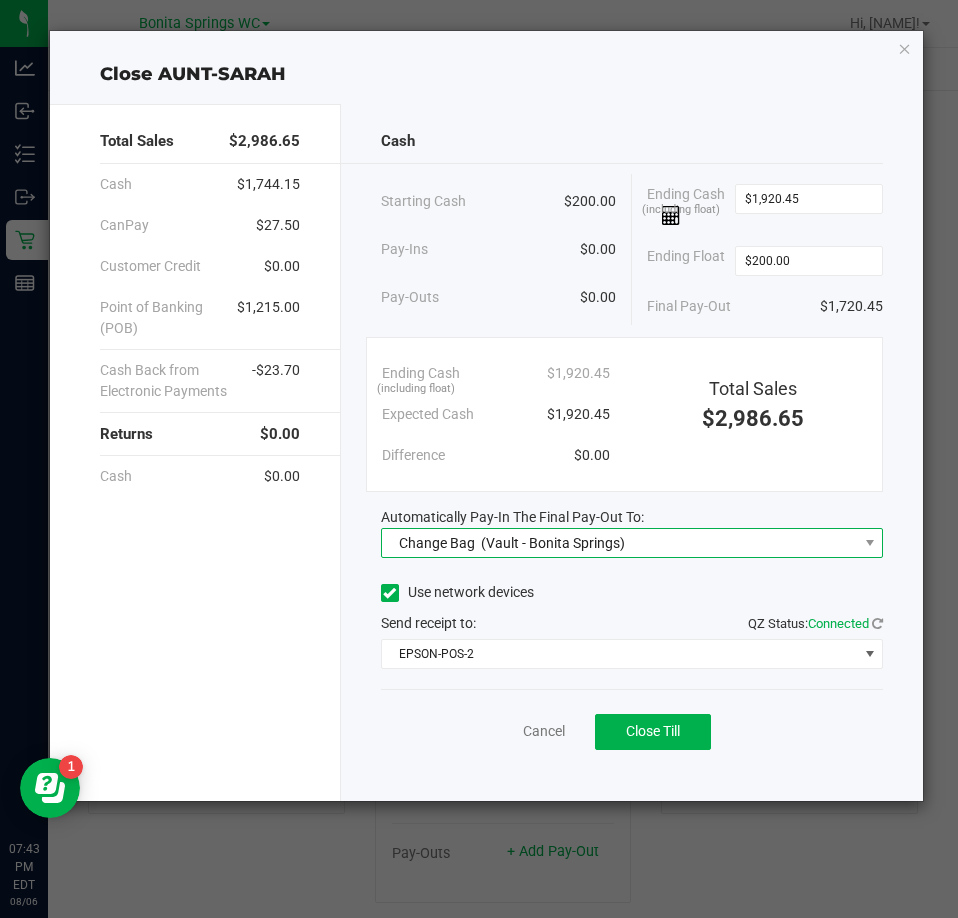 type on "$200.00" 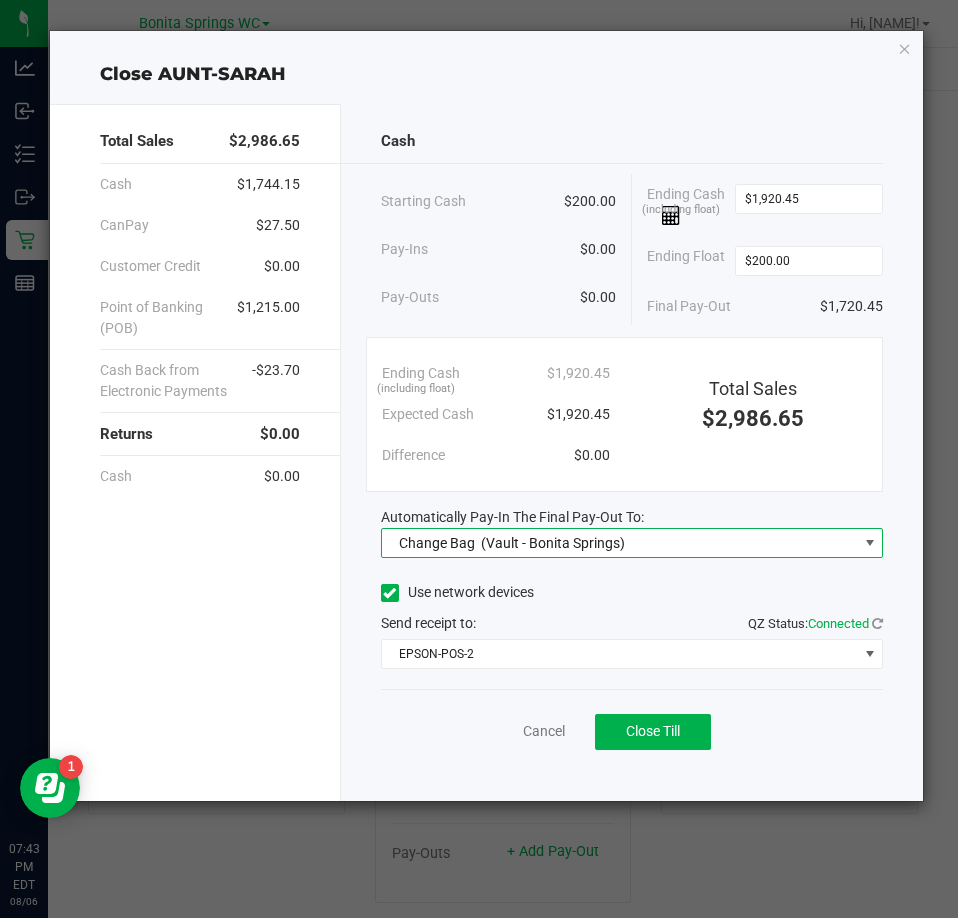 click on "Change Bag    (Vault - [CITY])" at bounding box center [619, 543] 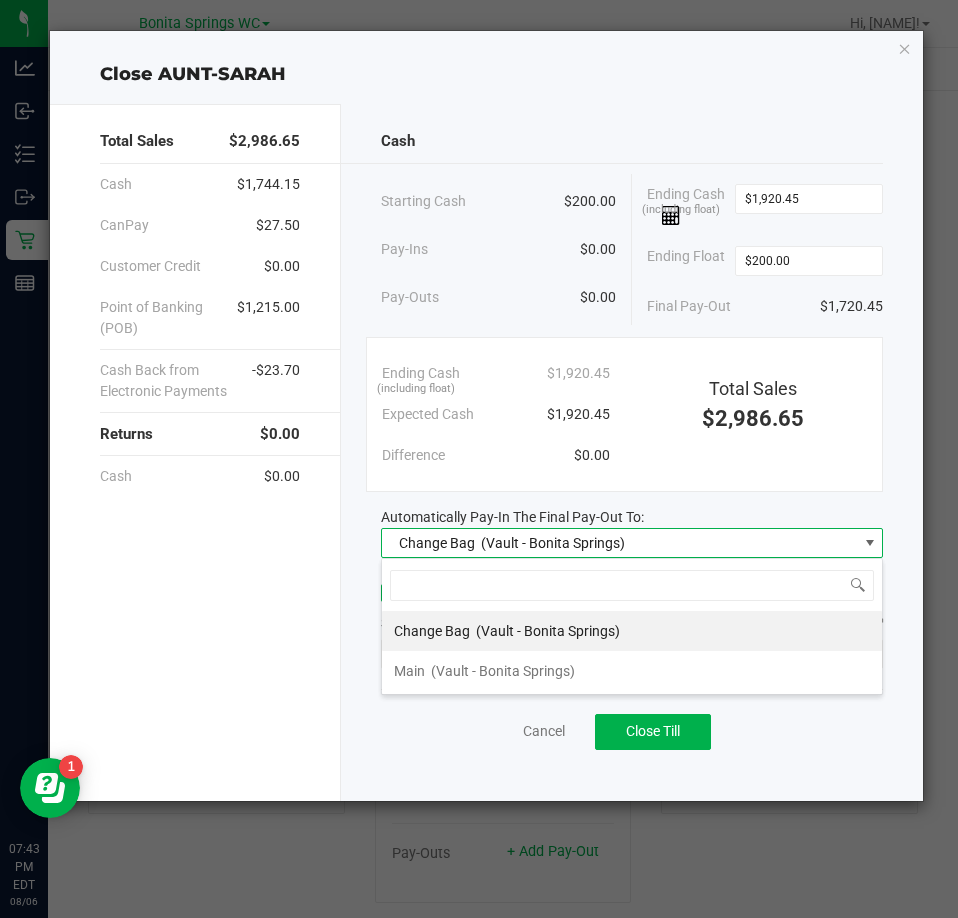 scroll, scrollTop: 99970, scrollLeft: 99498, axis: both 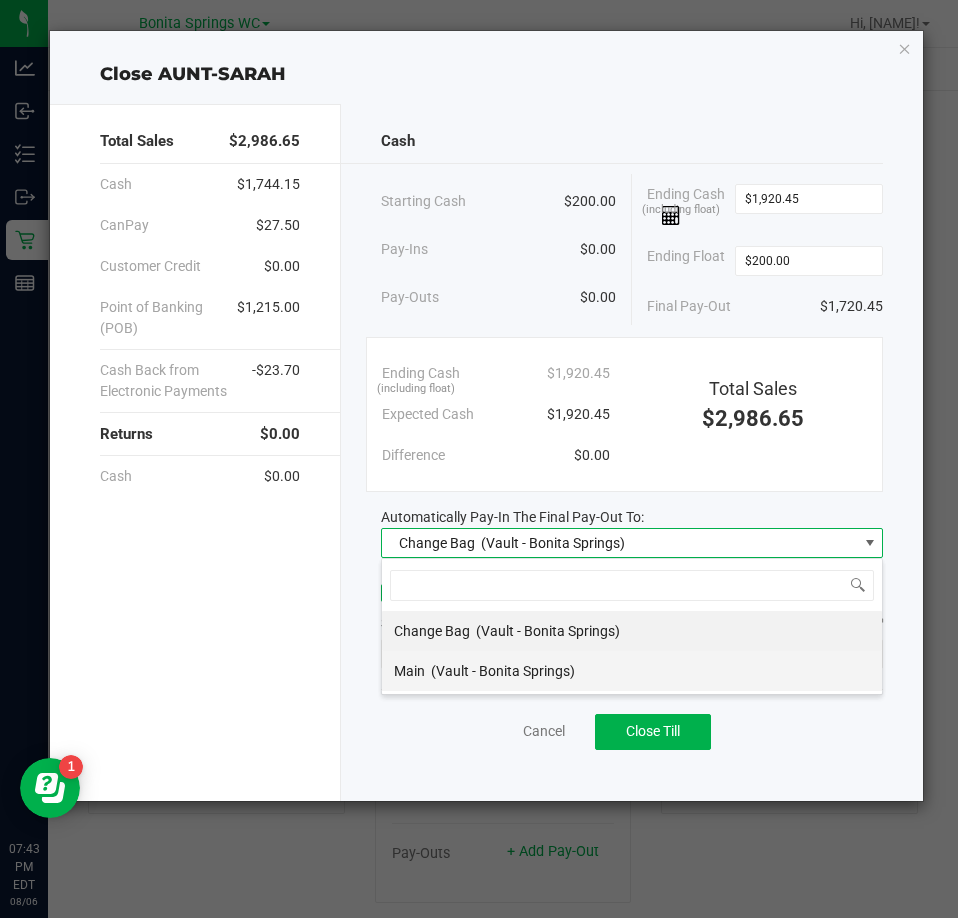 click on "Main    (Vault - [CITY])" at bounding box center [632, 671] 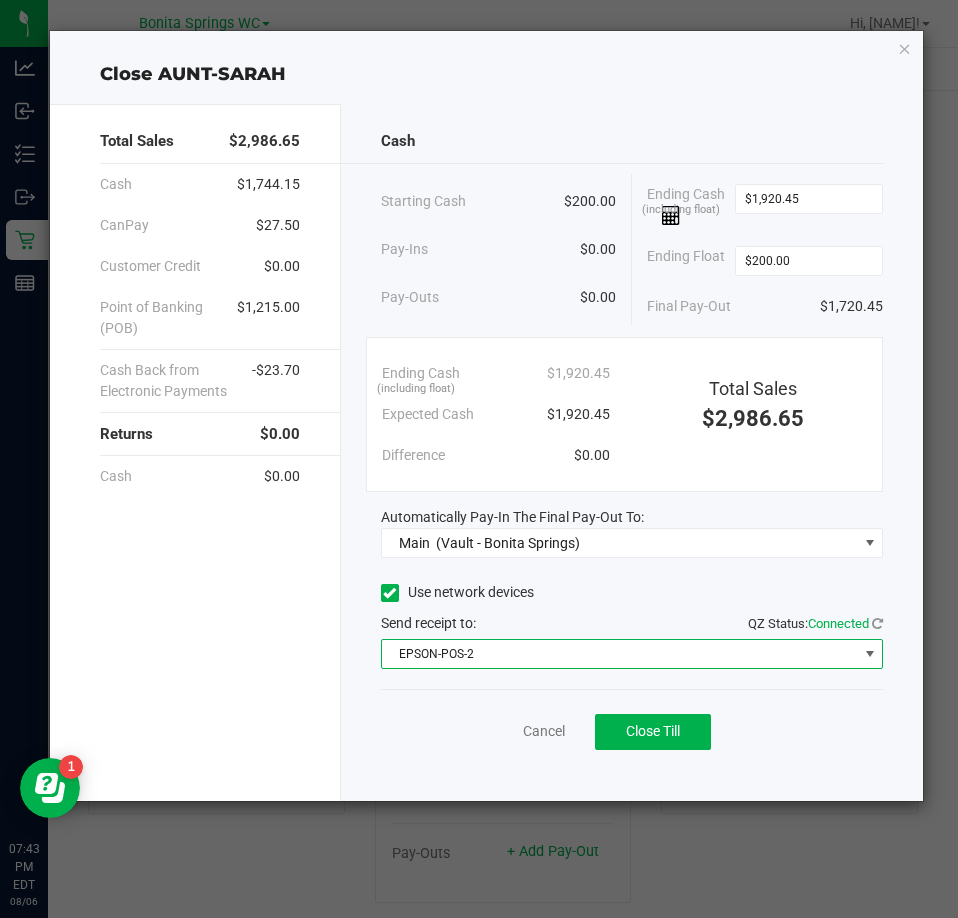click on "EPSON-POS-2" at bounding box center [619, 654] 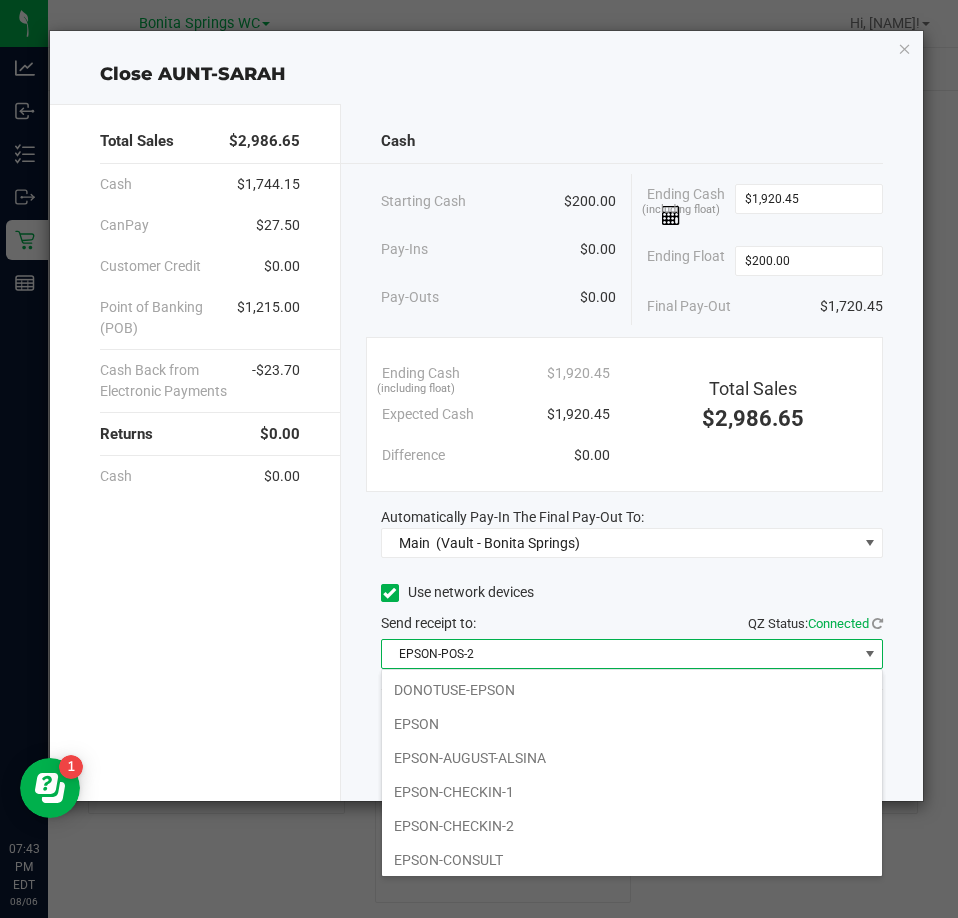 scroll, scrollTop: 140, scrollLeft: 0, axis: vertical 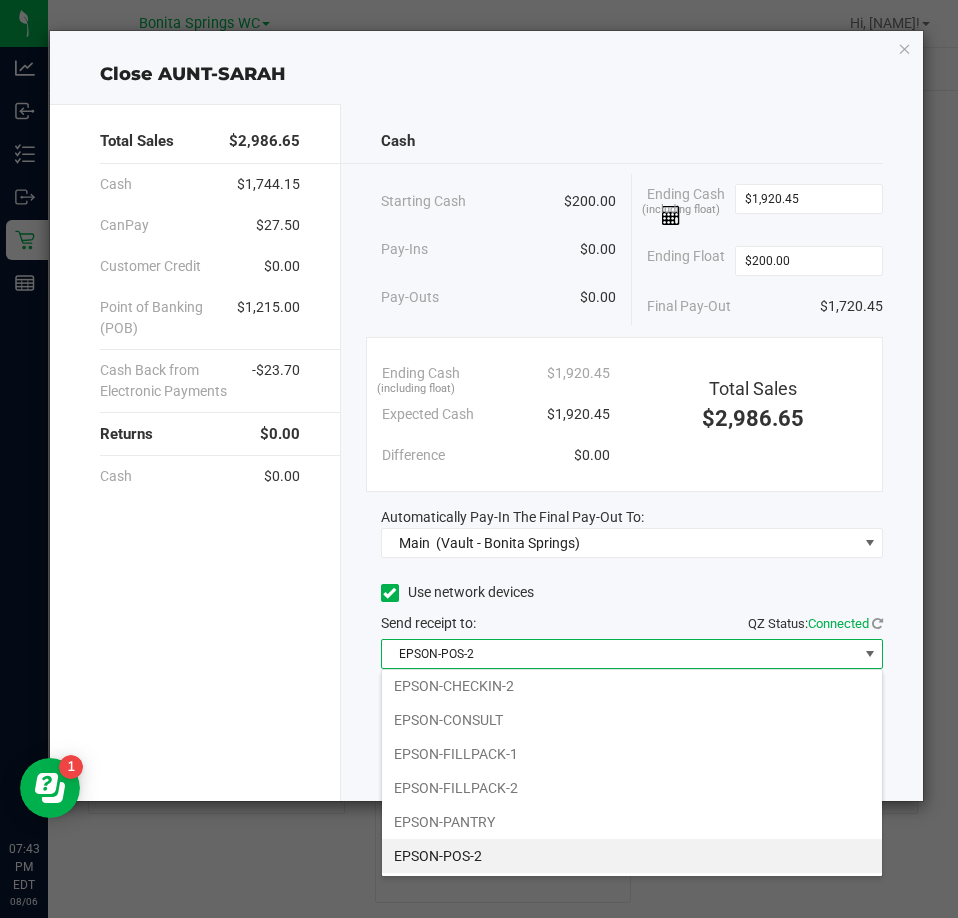 click on "Send receipt to:   QZ Status:   Connected" 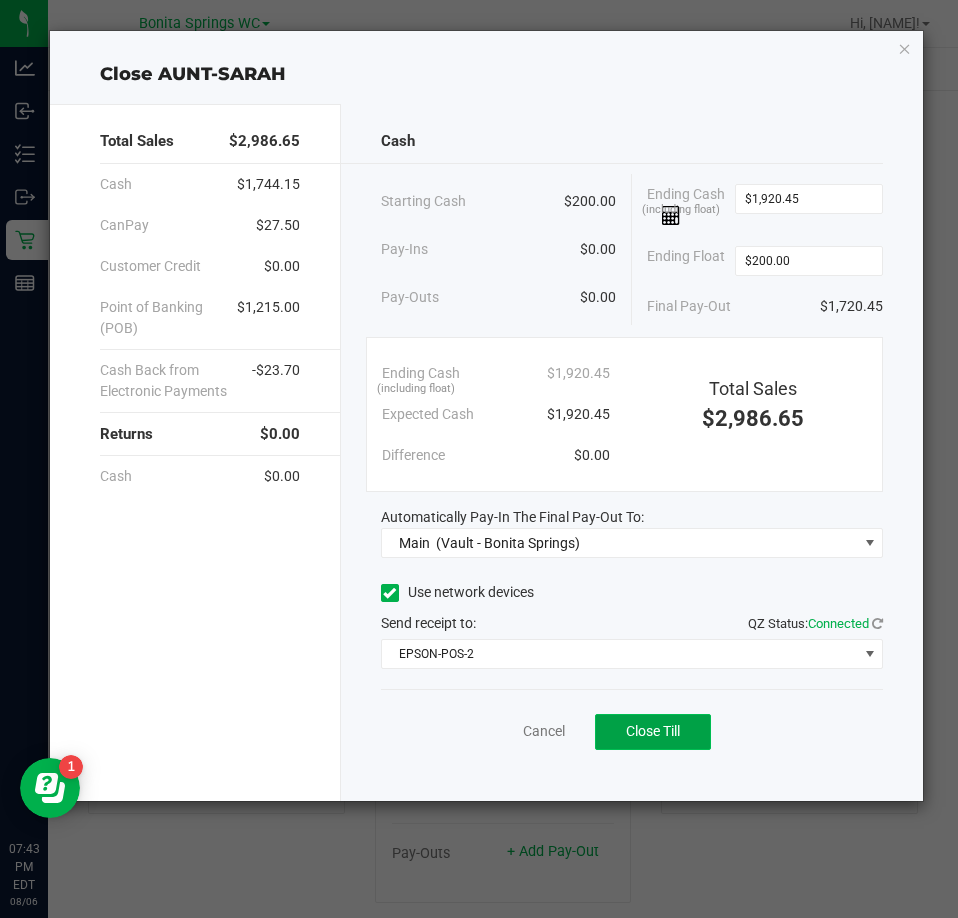 click on "Close Till" 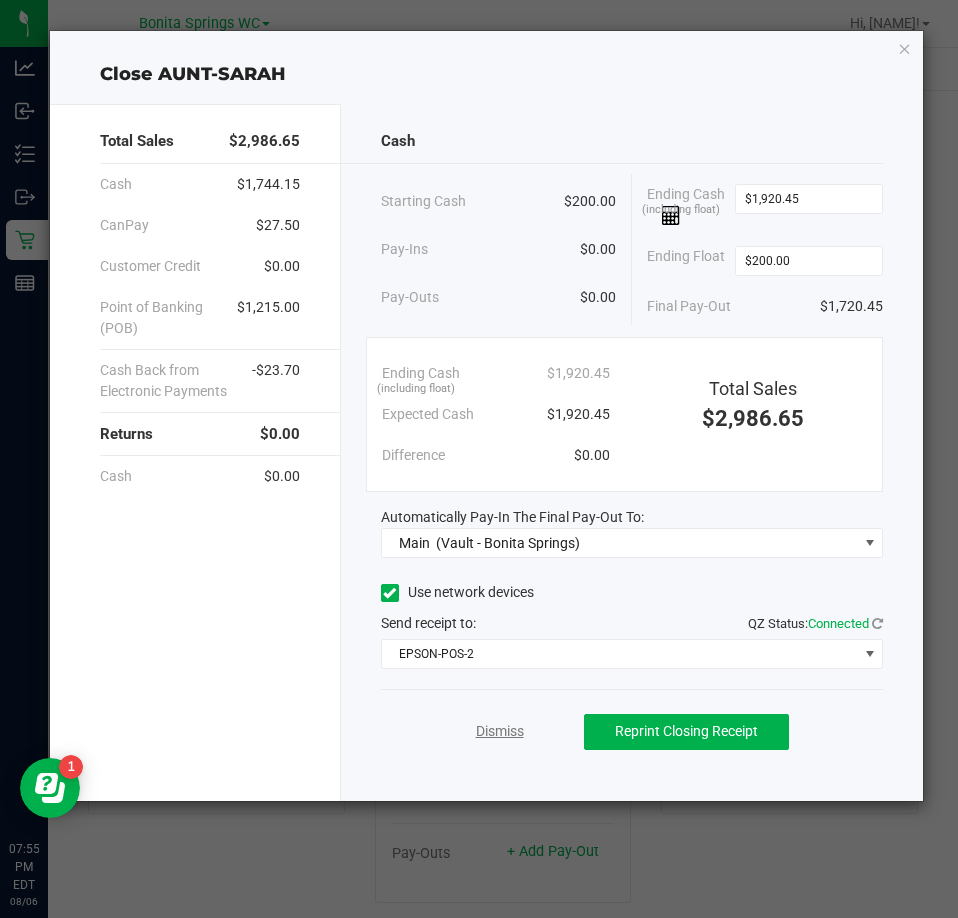 click on "Dismiss" 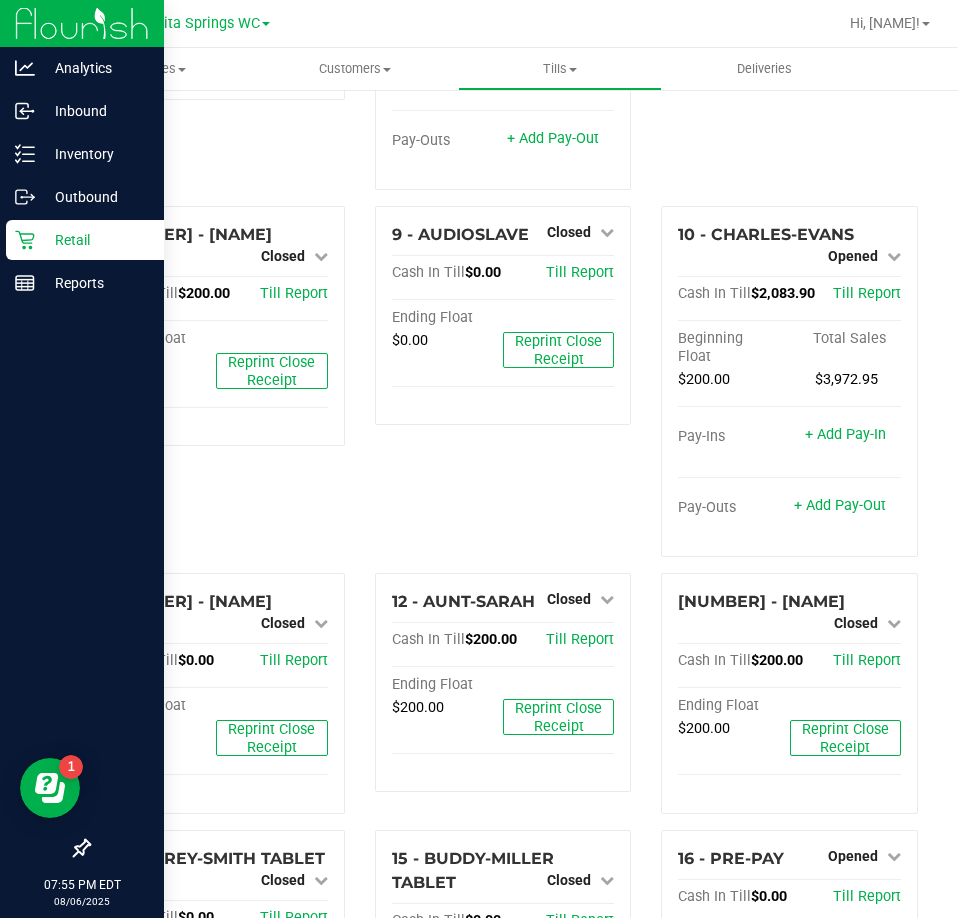 click on "Retail" at bounding box center [85, 240] 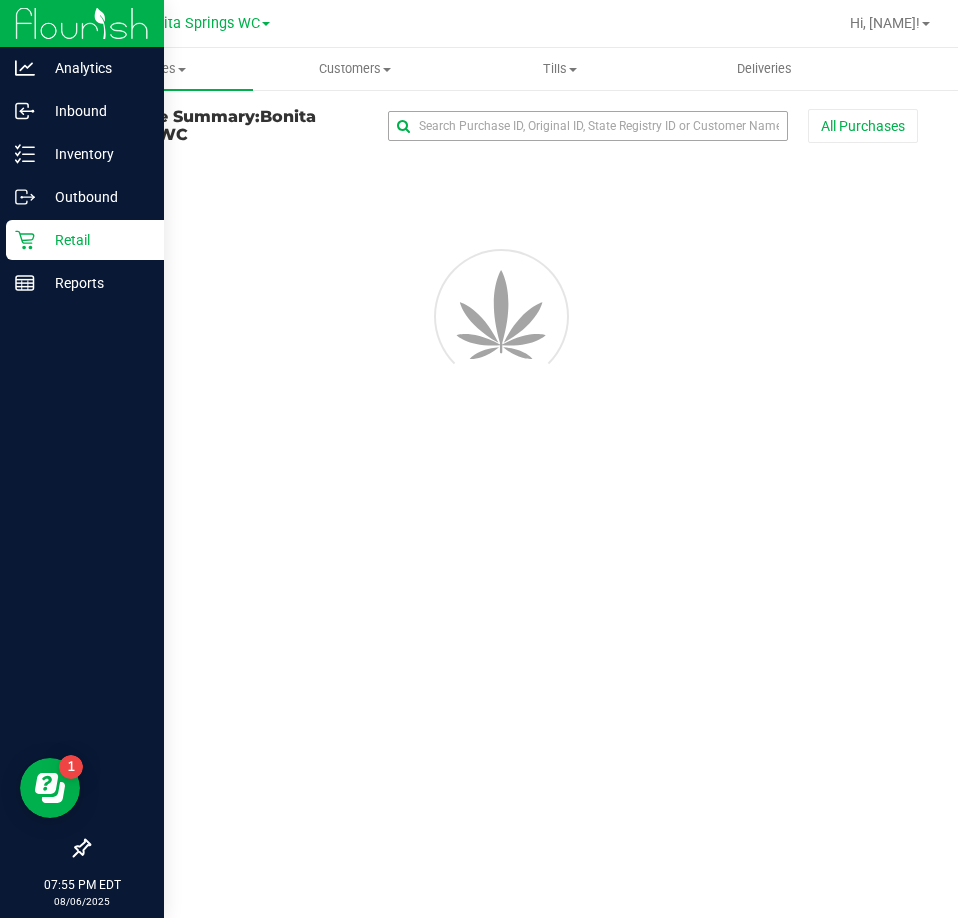 scroll, scrollTop: 0, scrollLeft: 0, axis: both 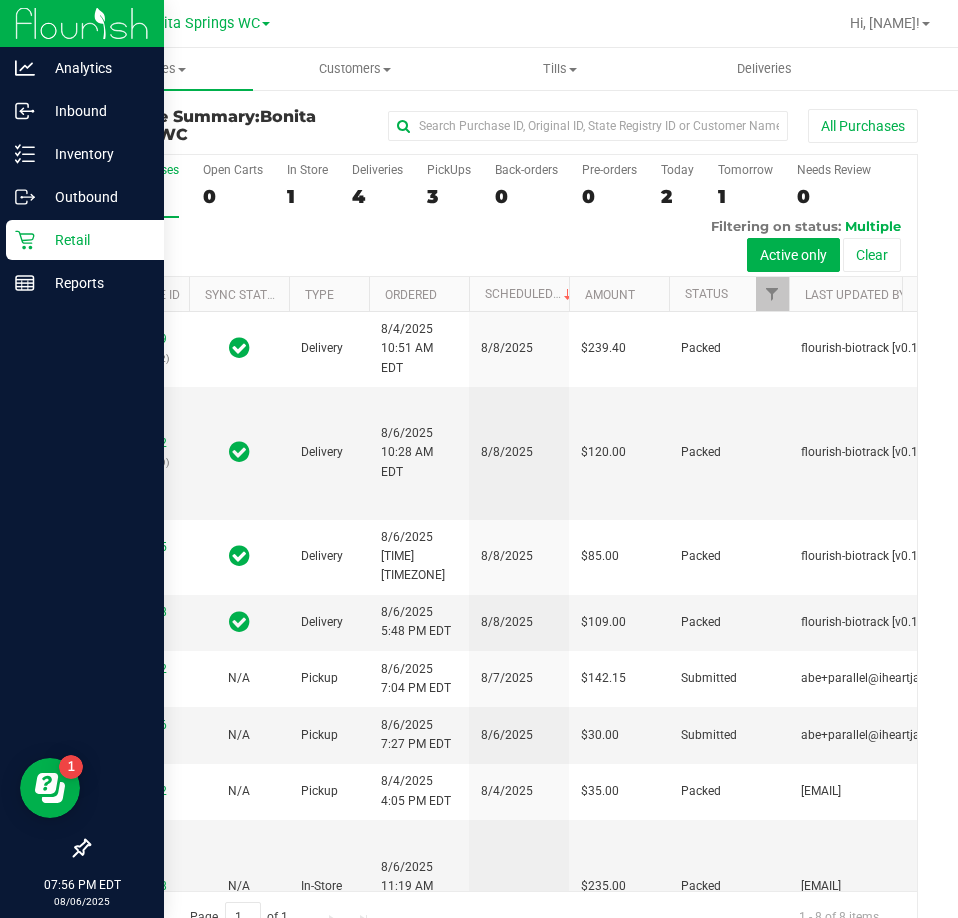 click on "Retail" at bounding box center (95, 240) 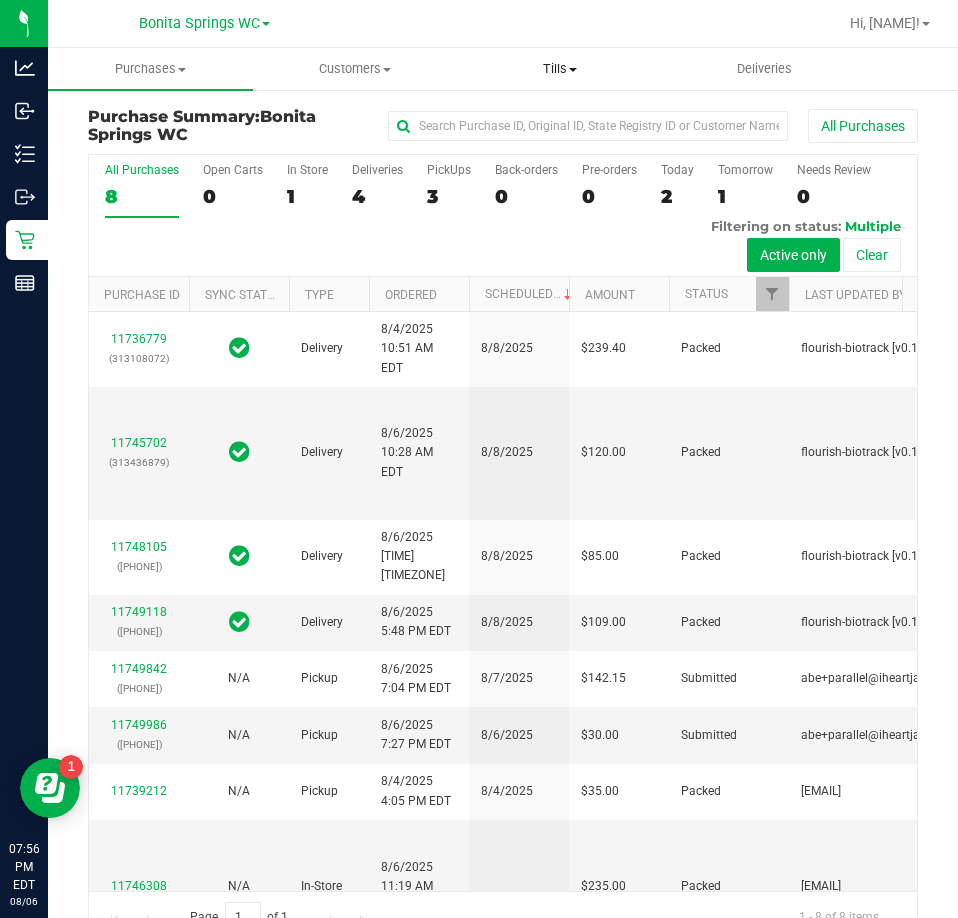 click on "Tills" at bounding box center [560, 69] 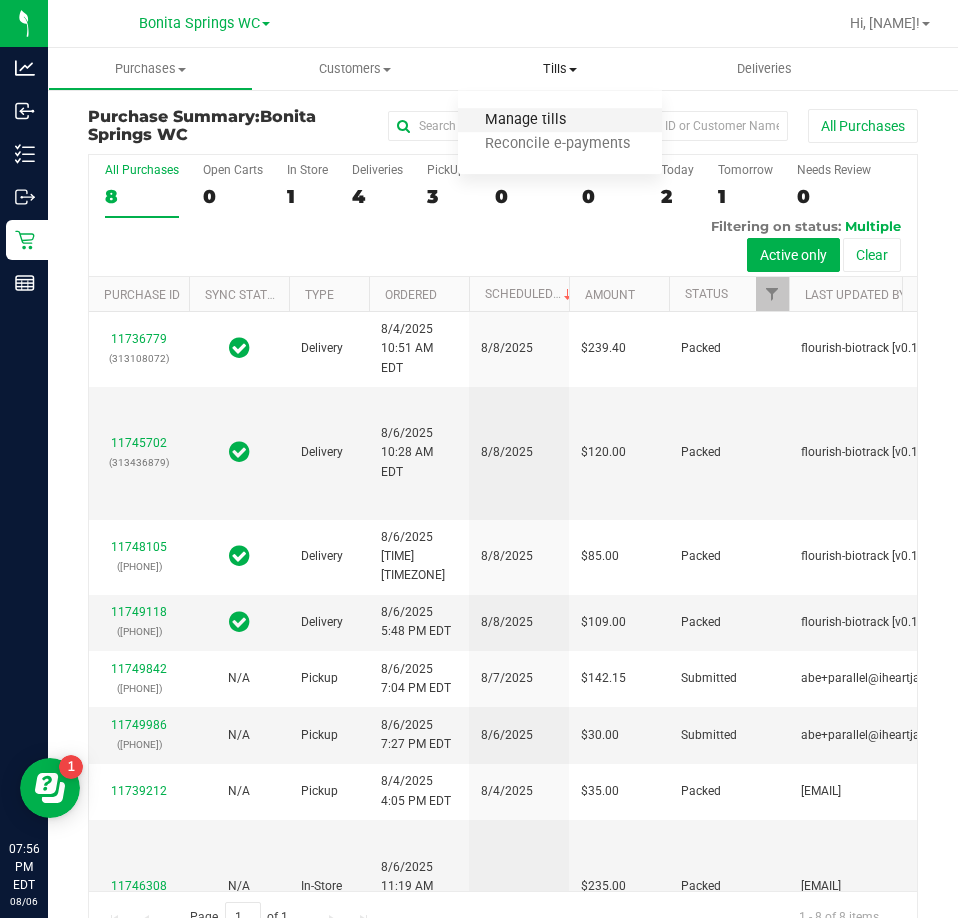 click on "Manage tills" at bounding box center (525, 120) 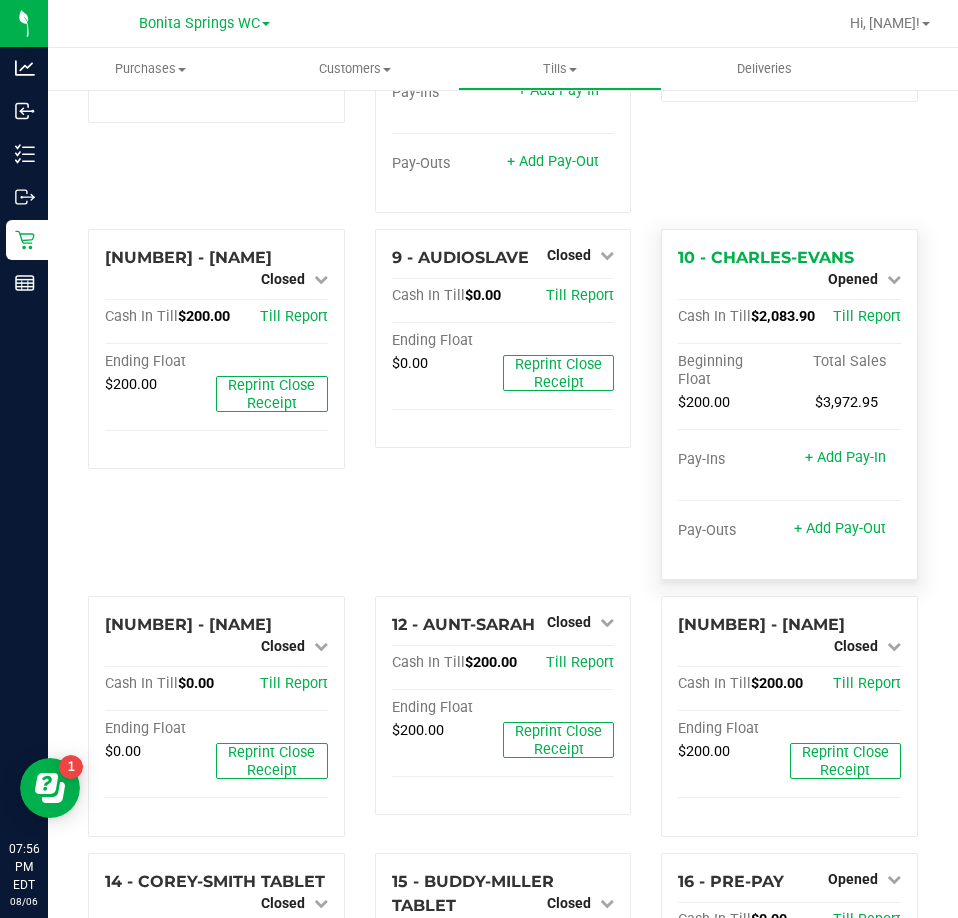 scroll, scrollTop: 700, scrollLeft: 0, axis: vertical 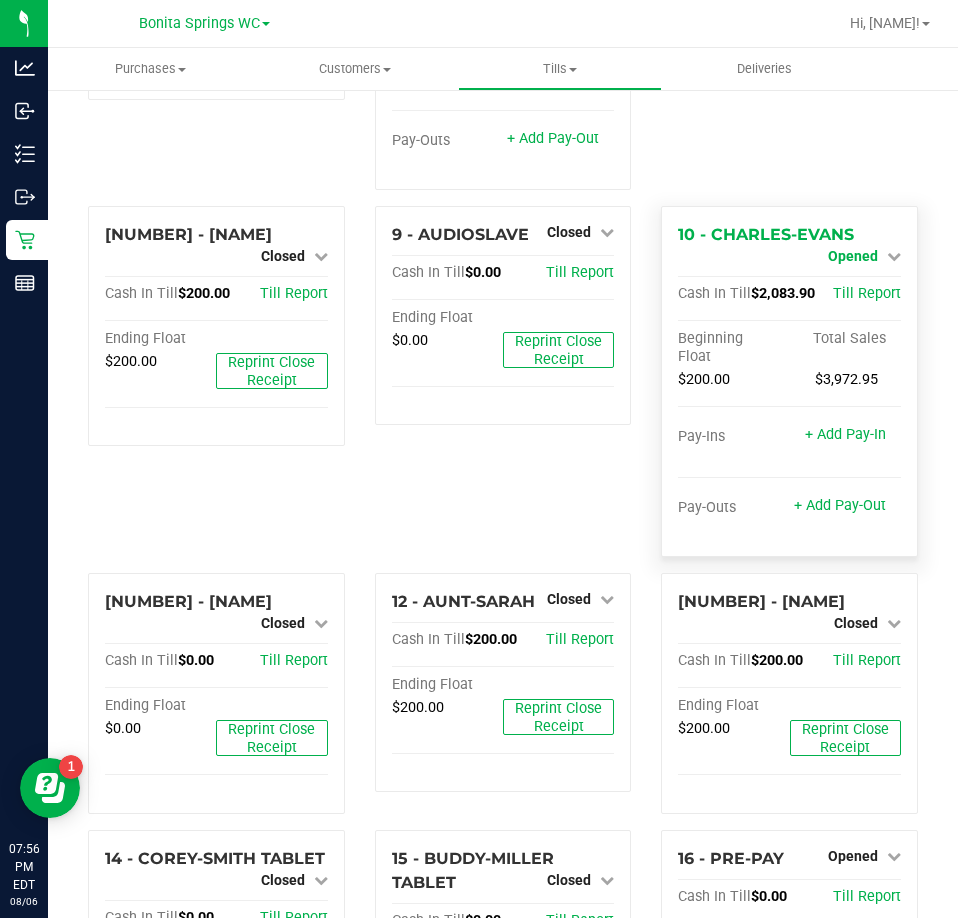 click on "Opened" at bounding box center [853, 256] 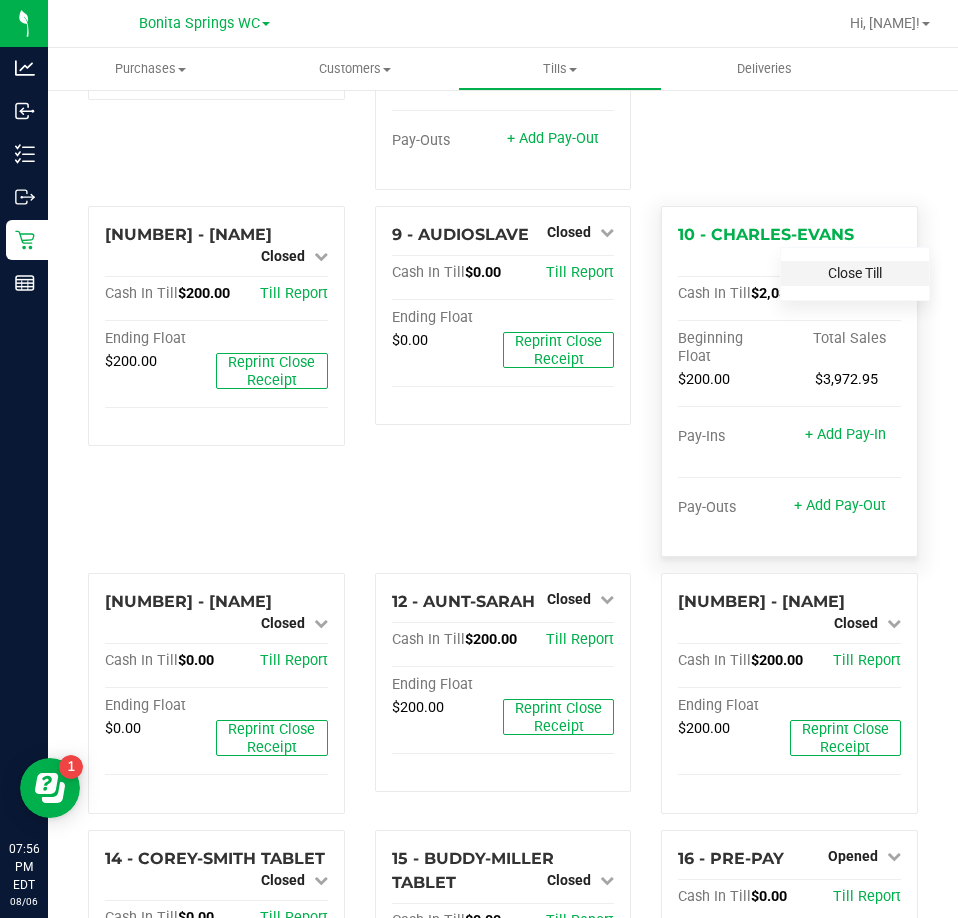 click on "Close Till" at bounding box center (855, 273) 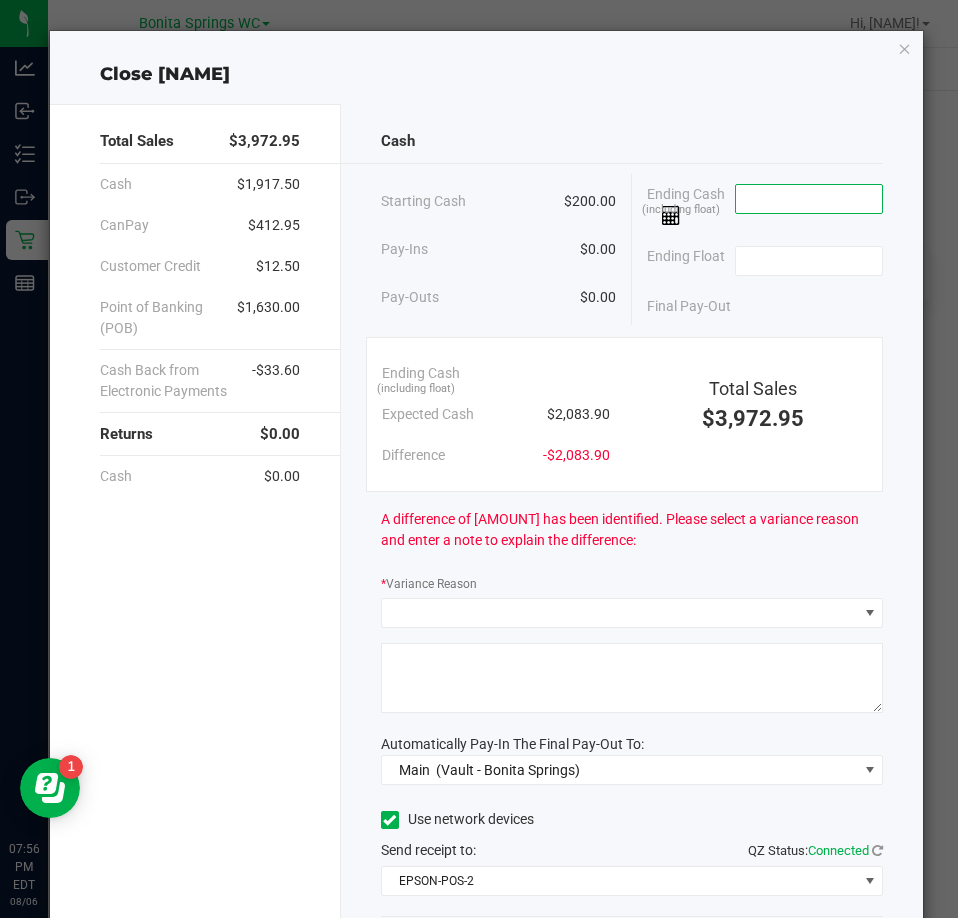 click at bounding box center [809, 199] 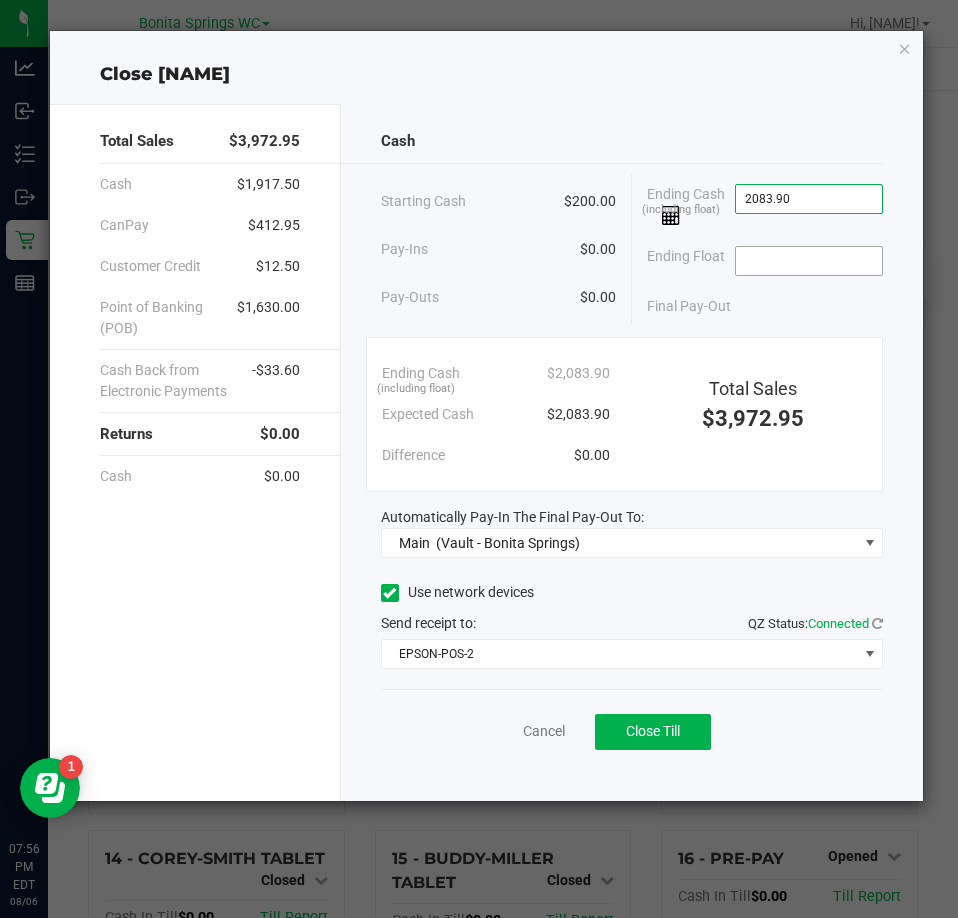 type on "$2,083.90" 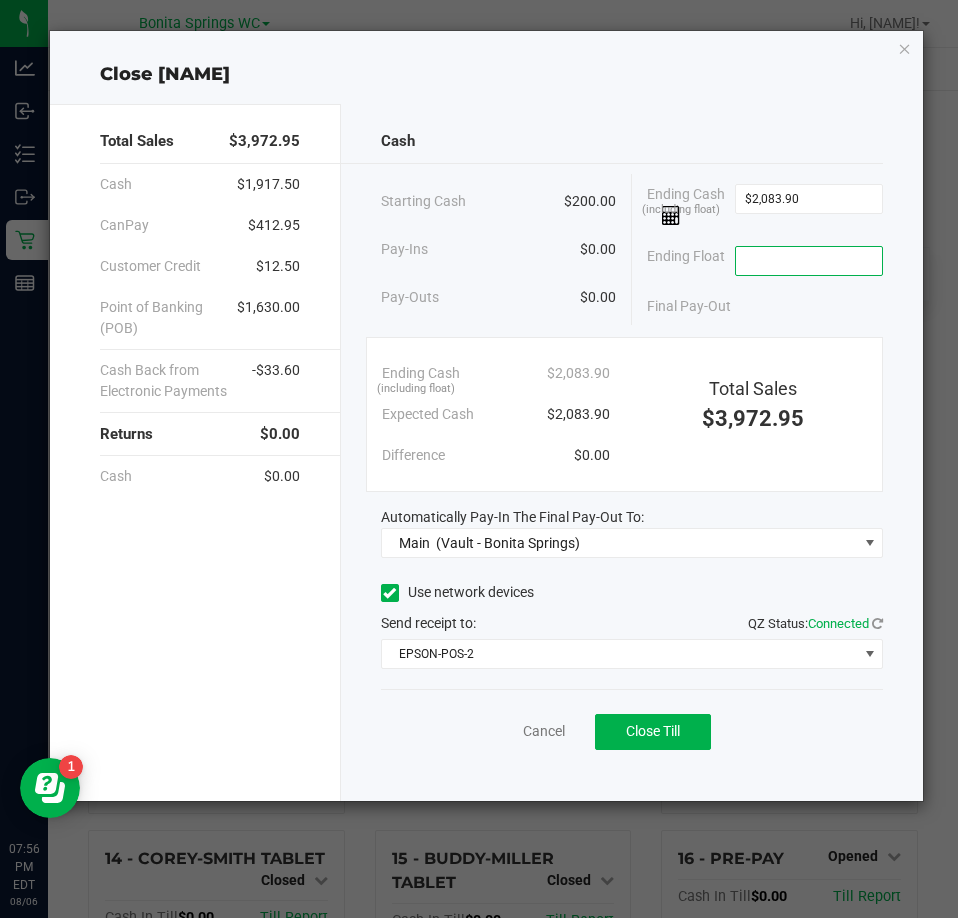 click at bounding box center [809, 261] 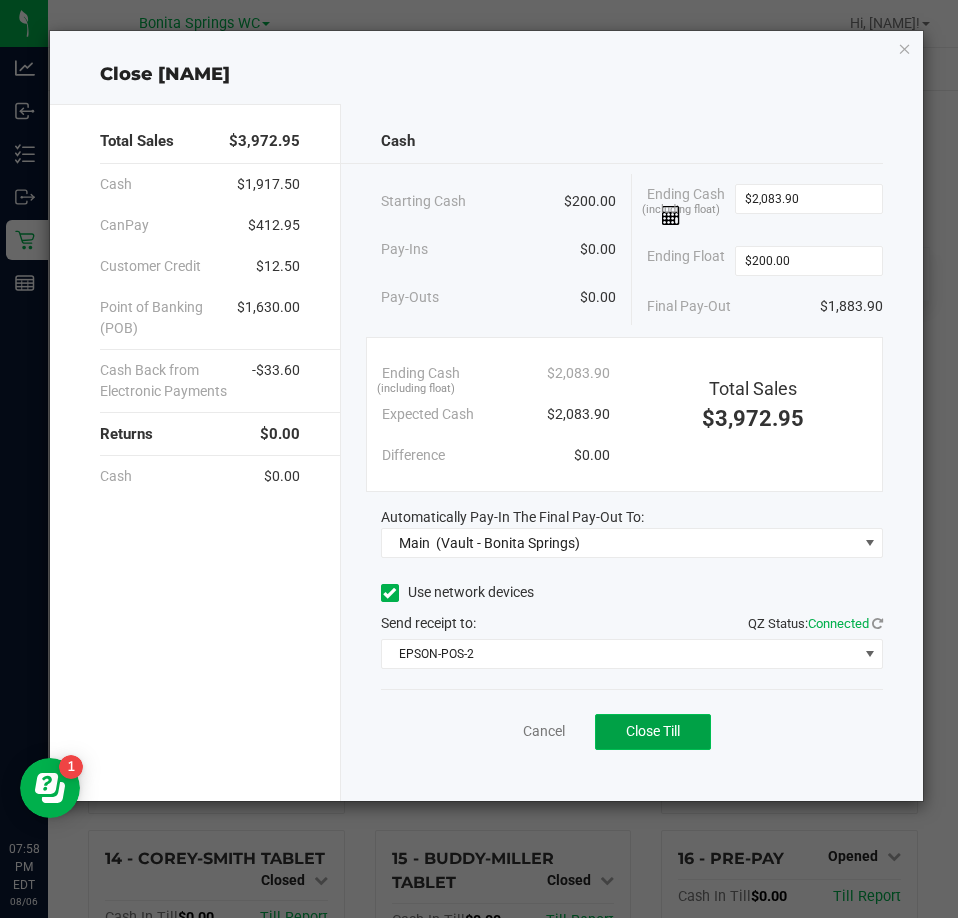 type on "$200.00" 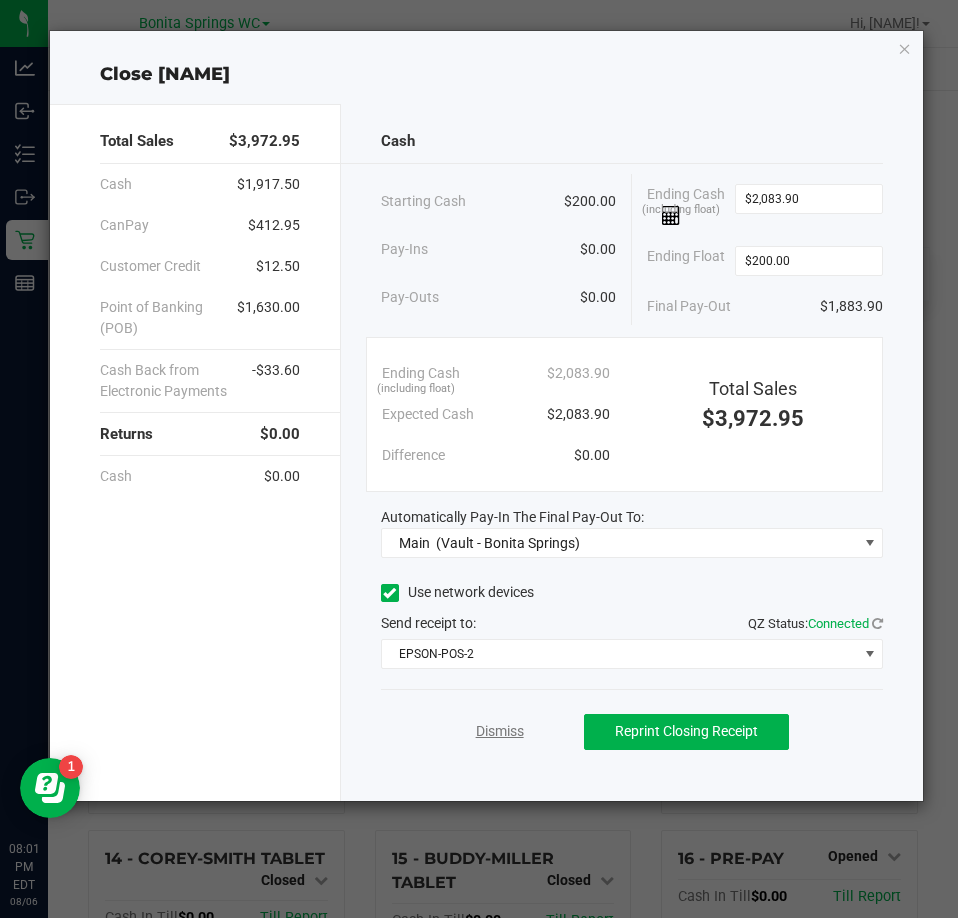 click on "Dismiss" 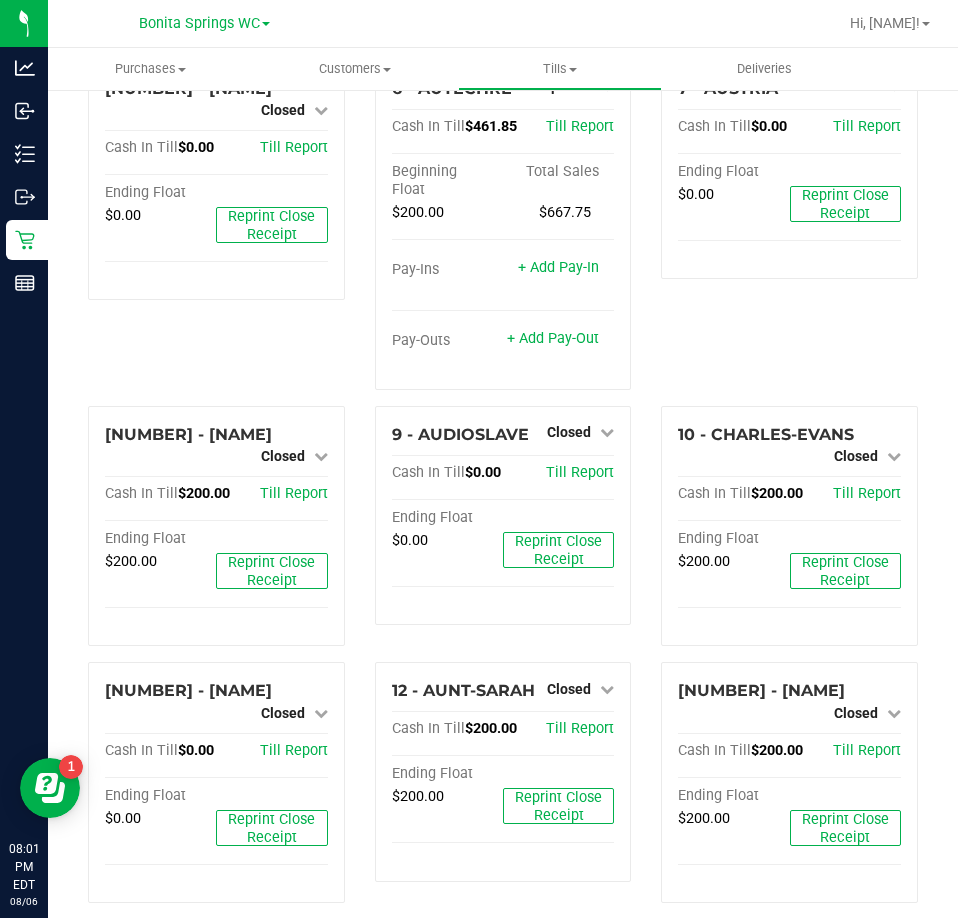 scroll, scrollTop: 200, scrollLeft: 0, axis: vertical 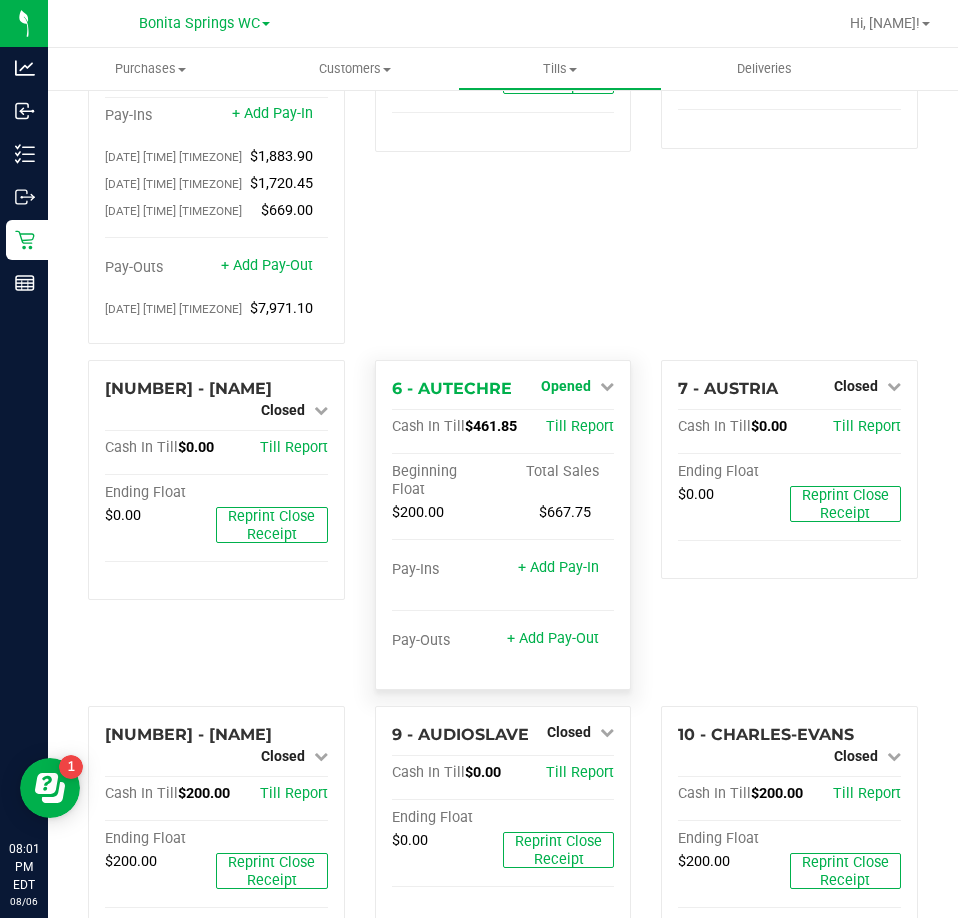 click at bounding box center (607, 386) 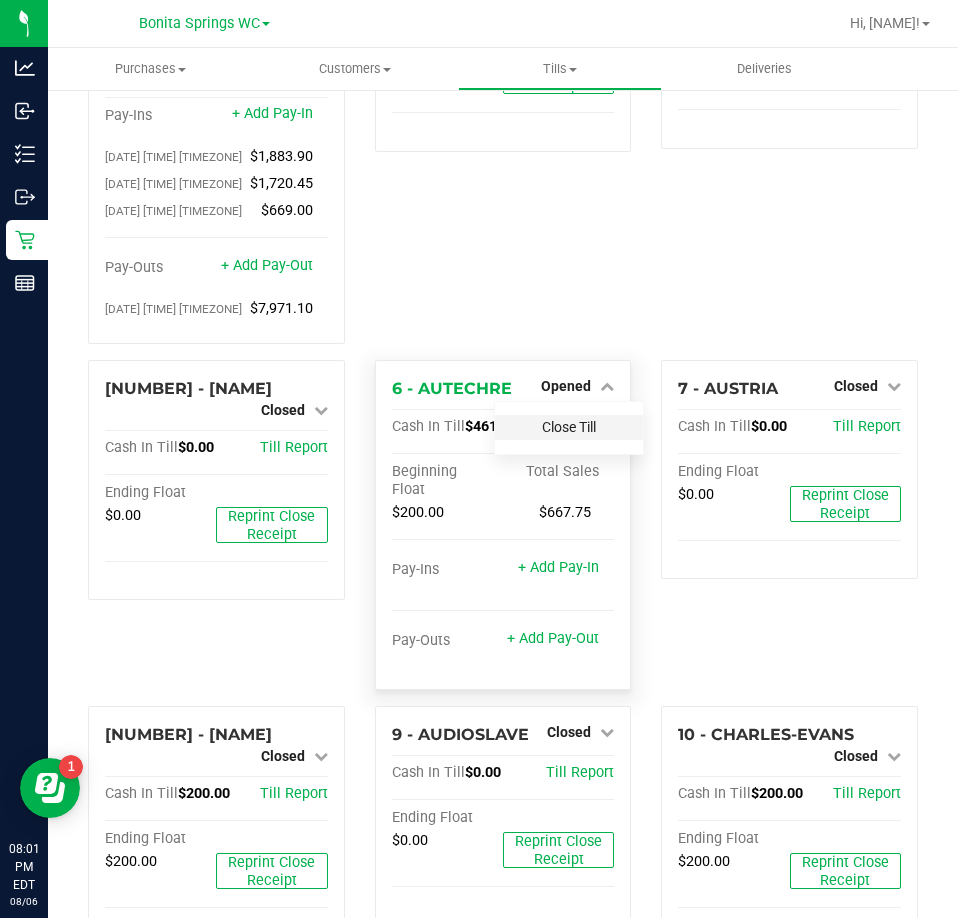 click on "Close Till" at bounding box center [569, 427] 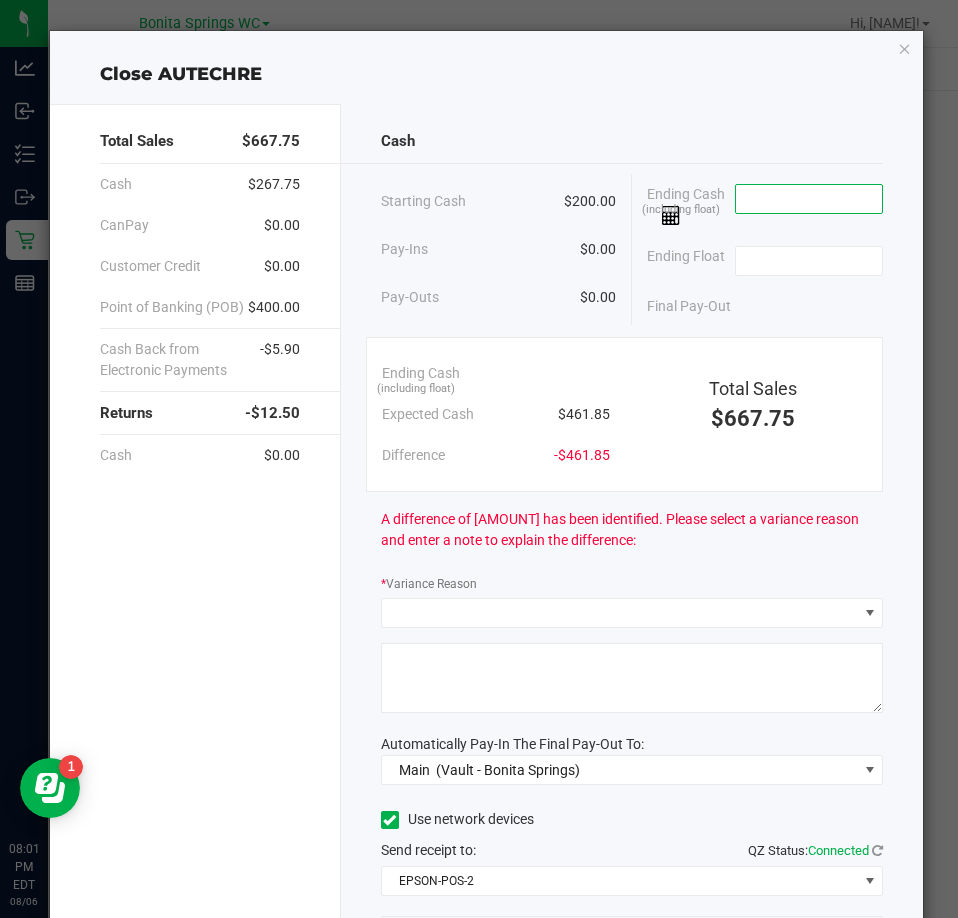 click at bounding box center (809, 199) 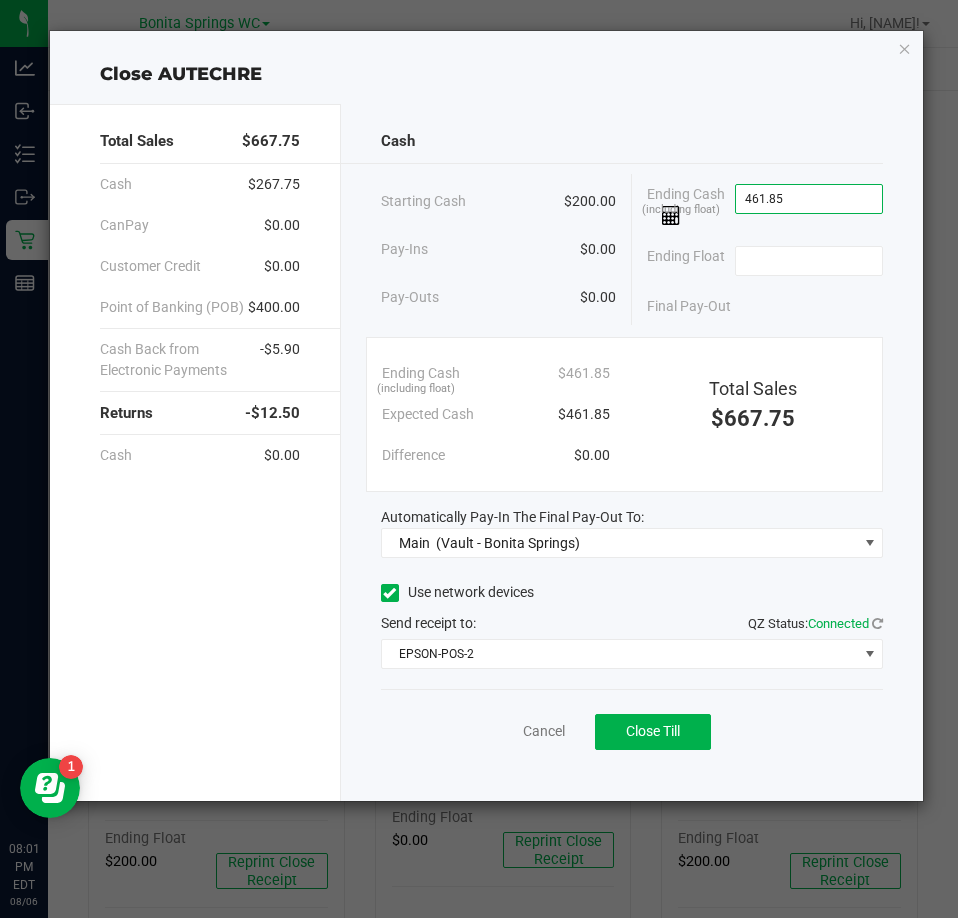 type on "$461.85" 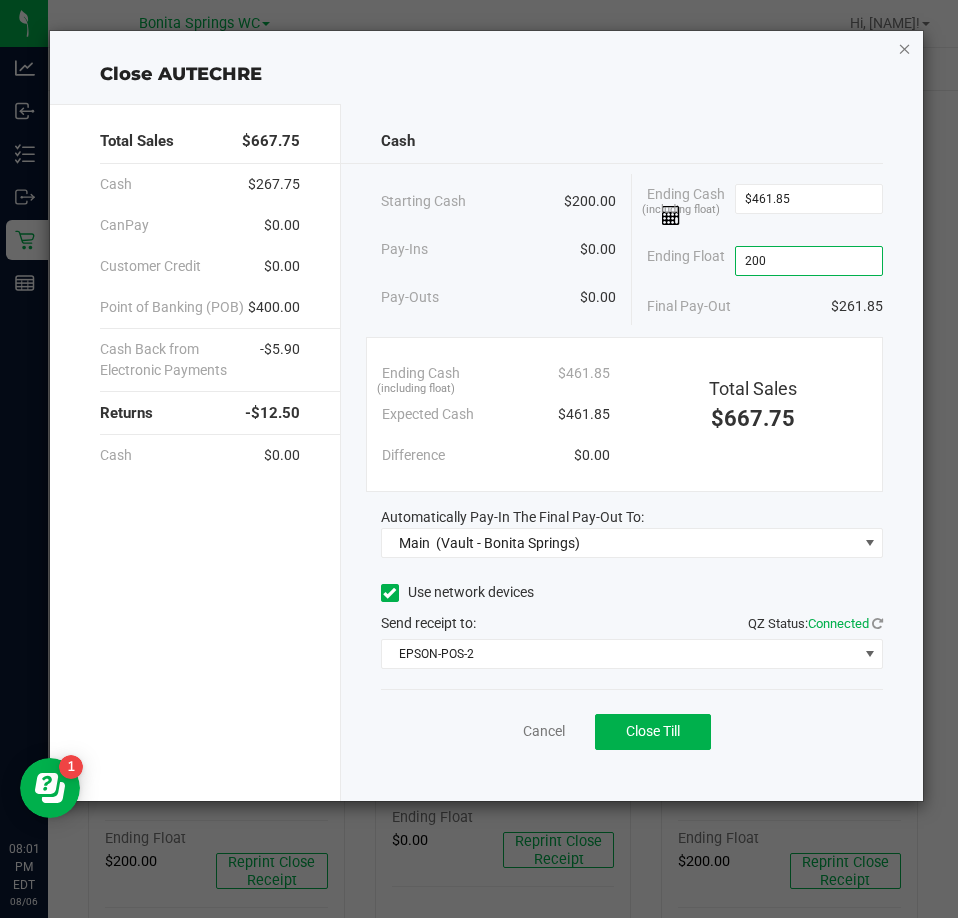 type on "$200.00" 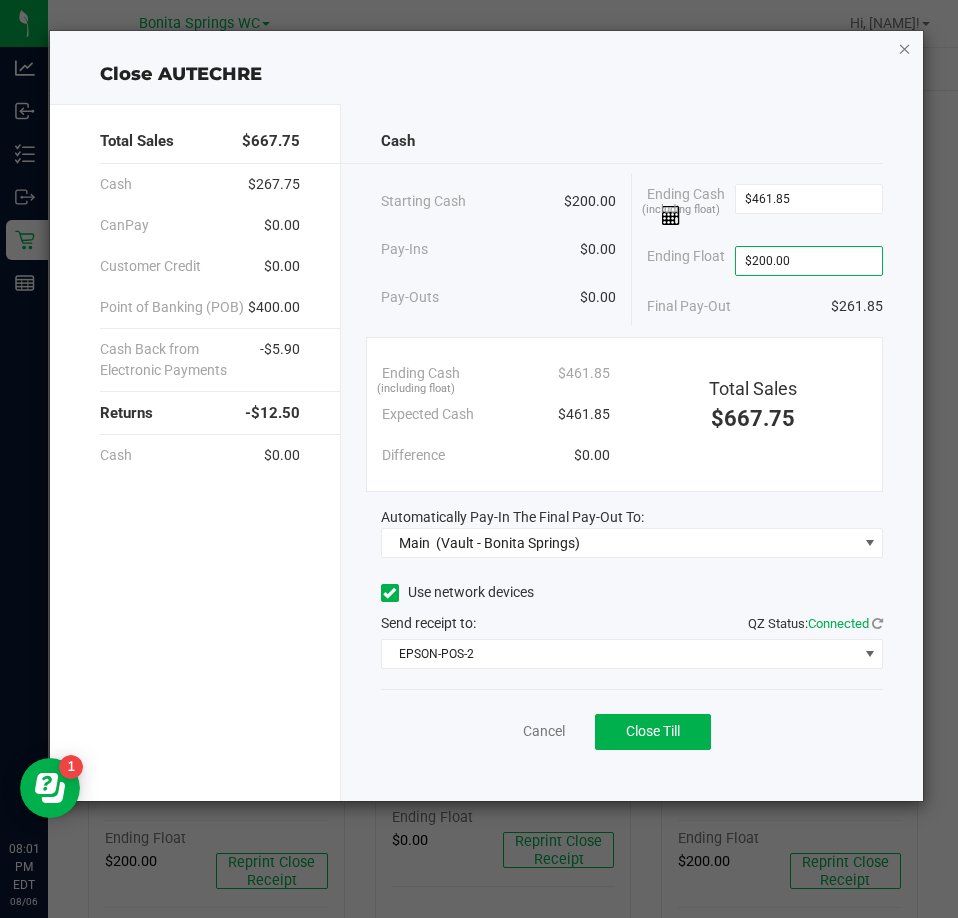 click 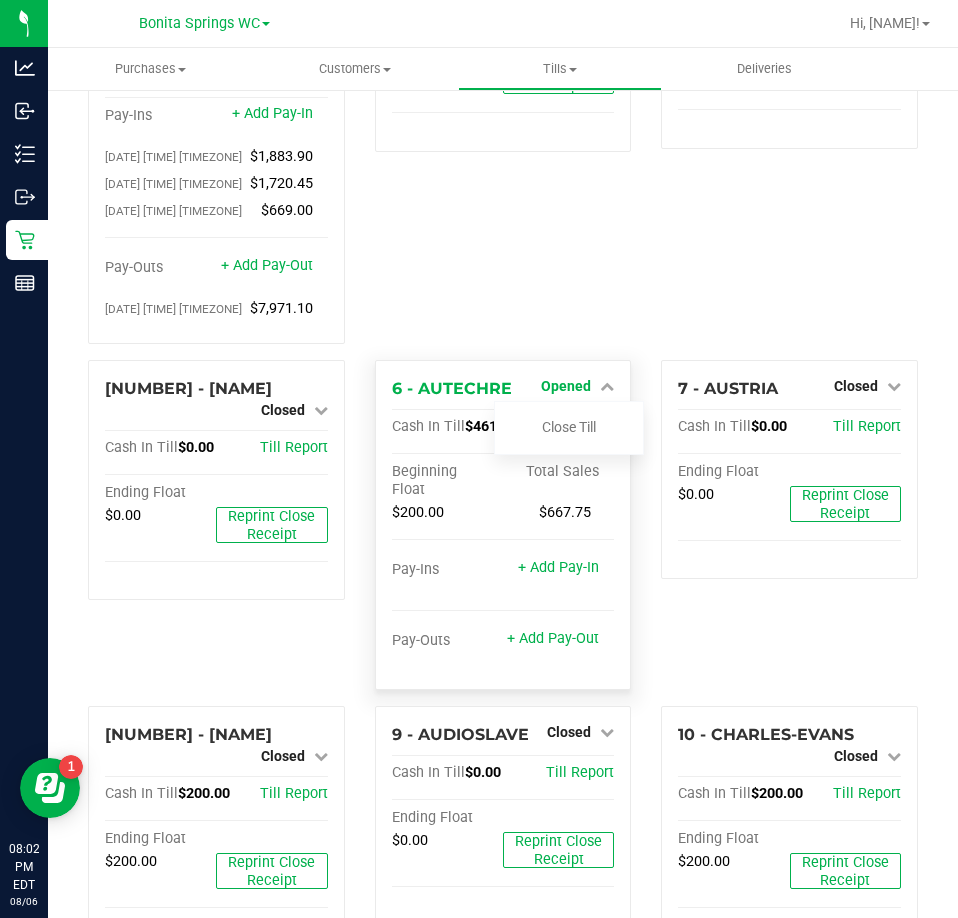 click on "Opened" at bounding box center [577, 386] 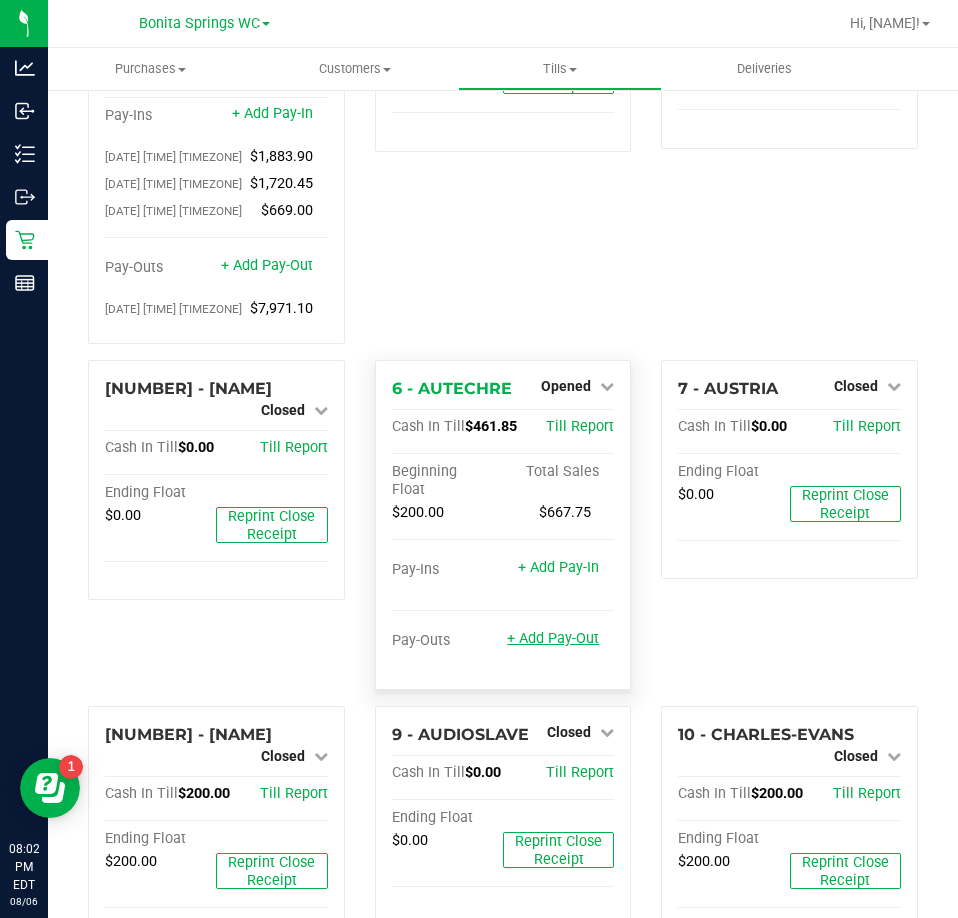click on "+ Add Pay-Out" at bounding box center [553, 638] 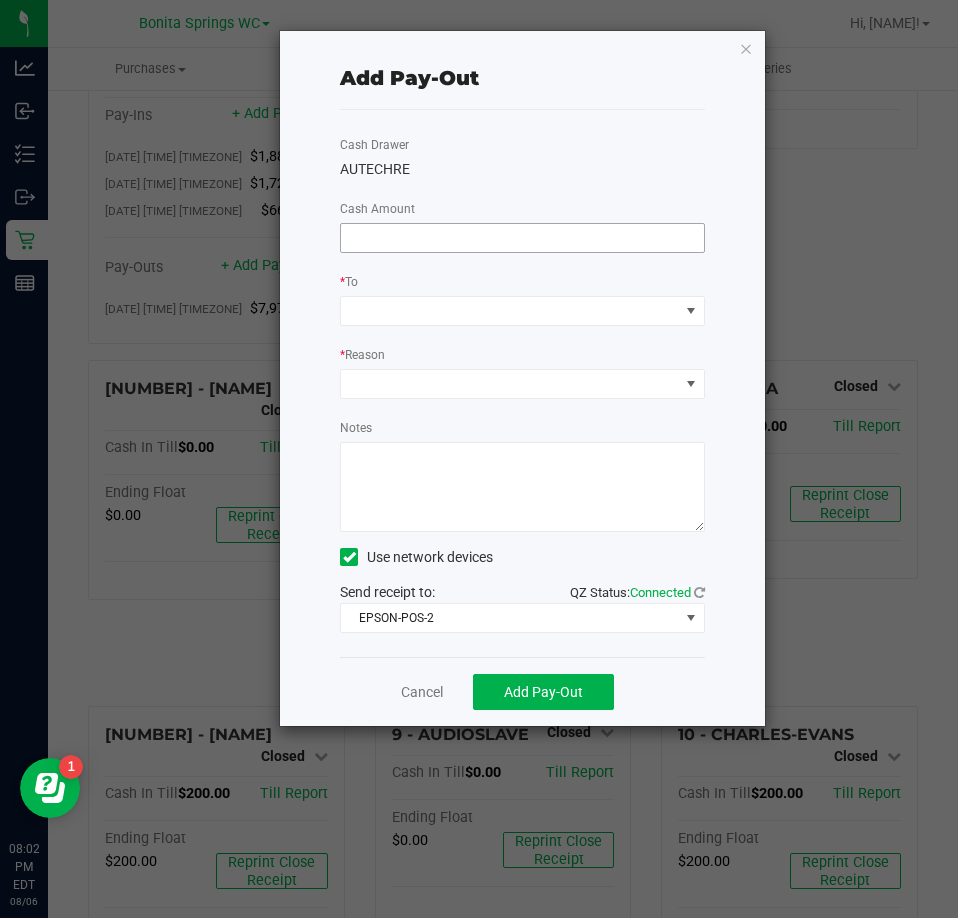 click at bounding box center [522, 238] 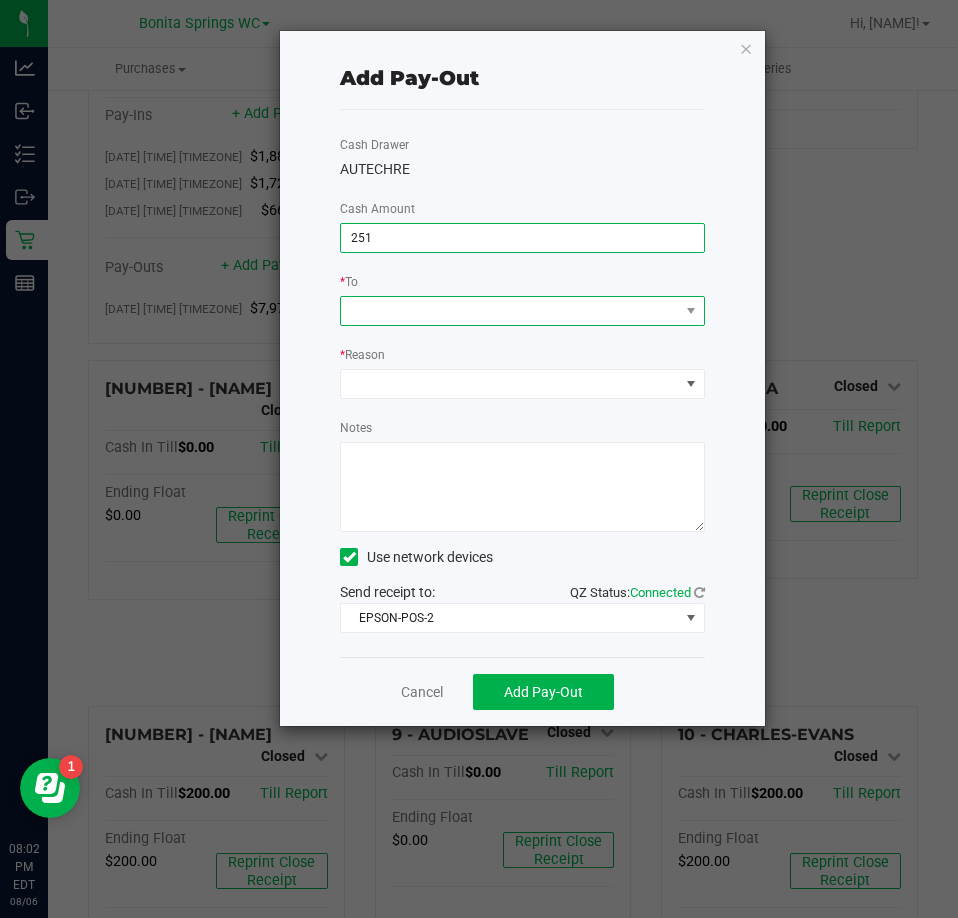 type on "$251.00" 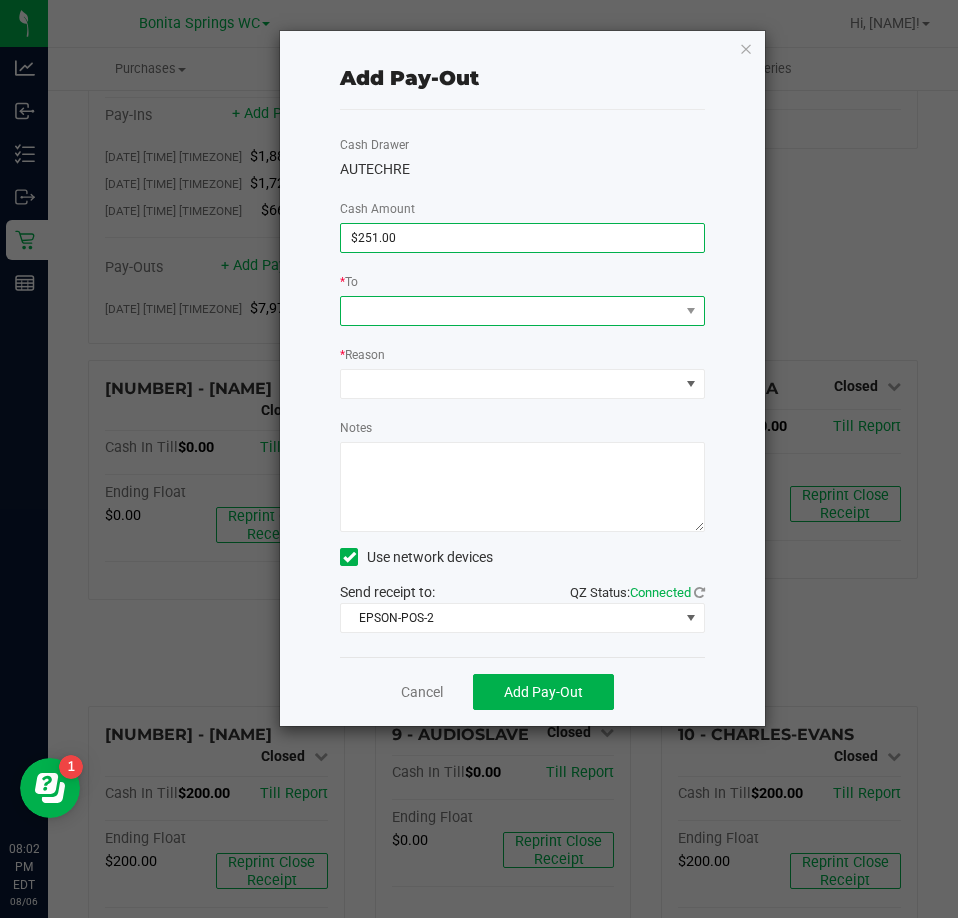 click at bounding box center [510, 311] 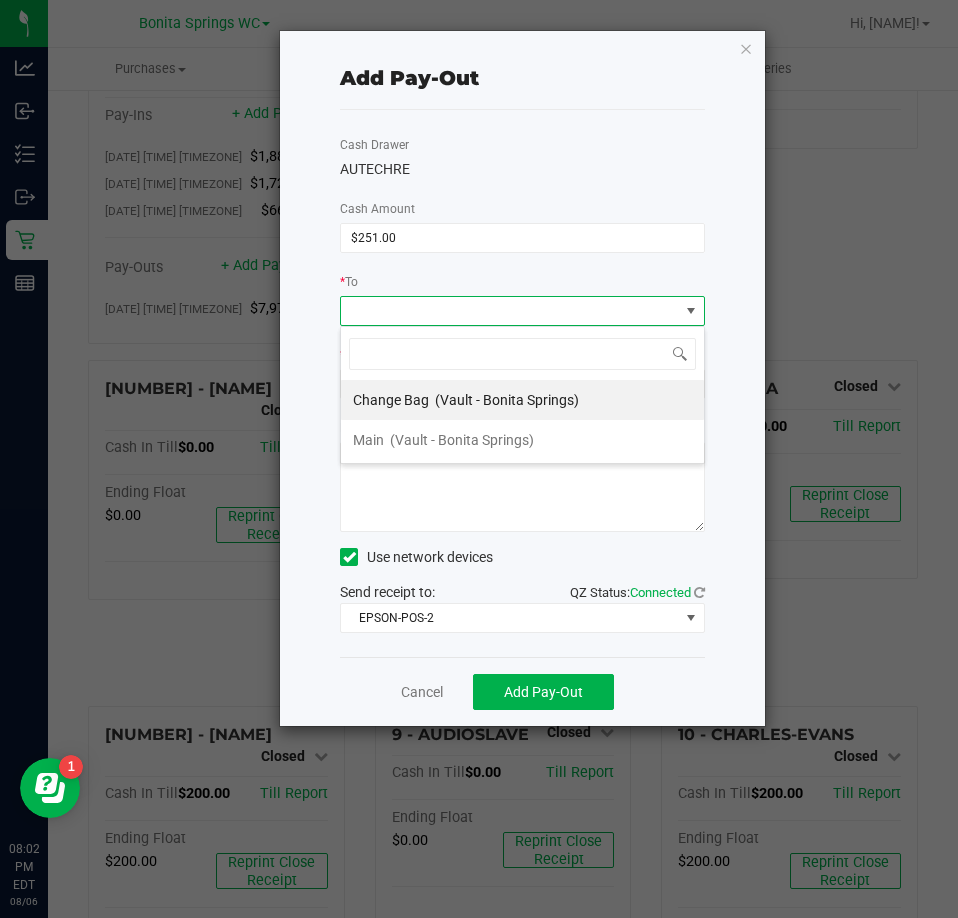 scroll, scrollTop: 99970, scrollLeft: 99635, axis: both 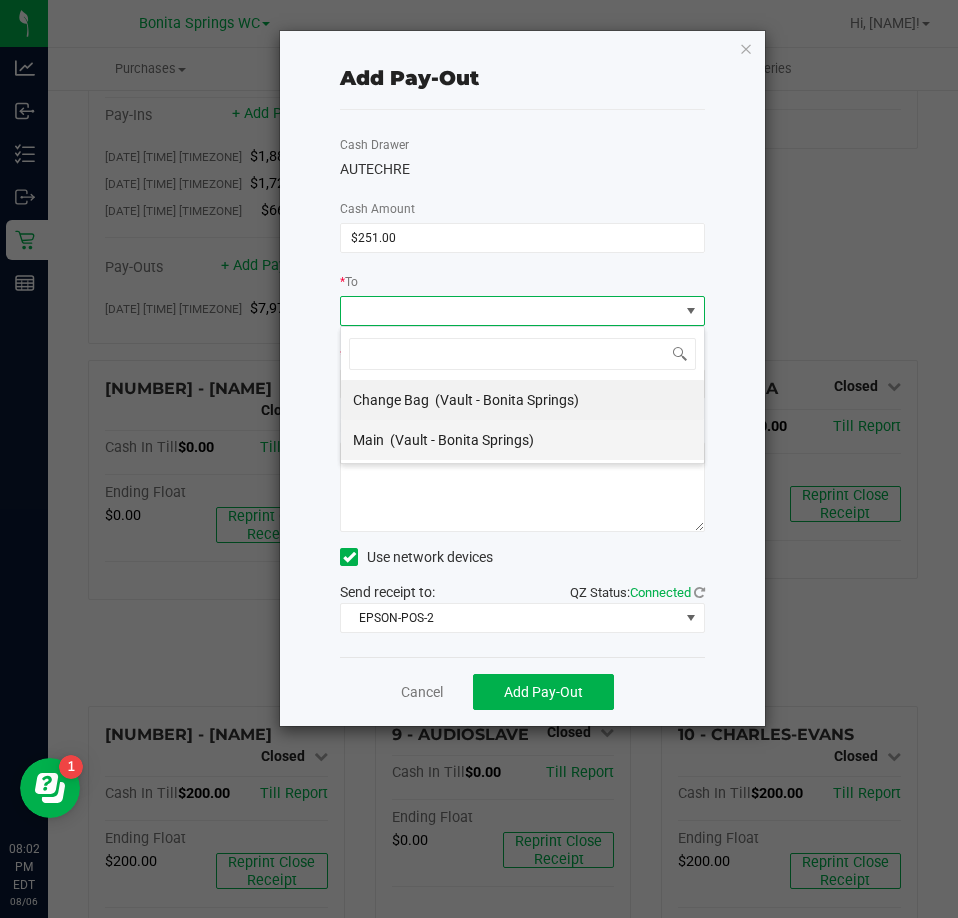 click on "Main    (Vault - [CITY])" at bounding box center (443, 440) 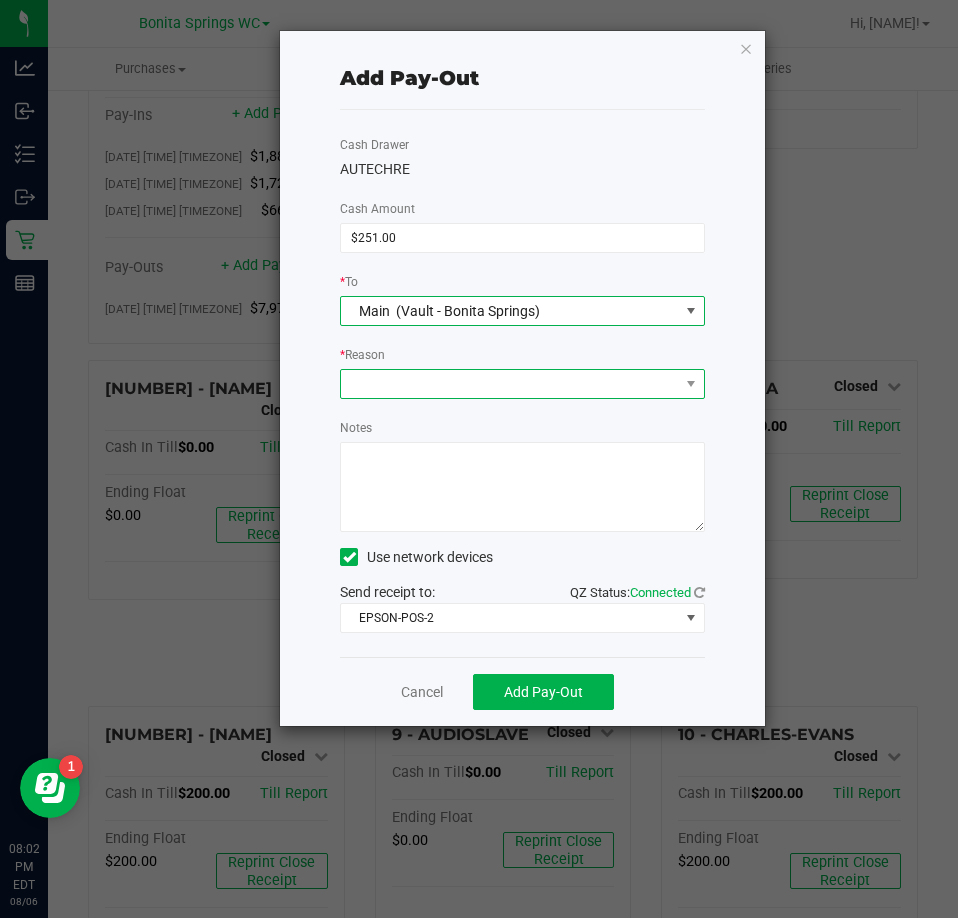 click at bounding box center [510, 384] 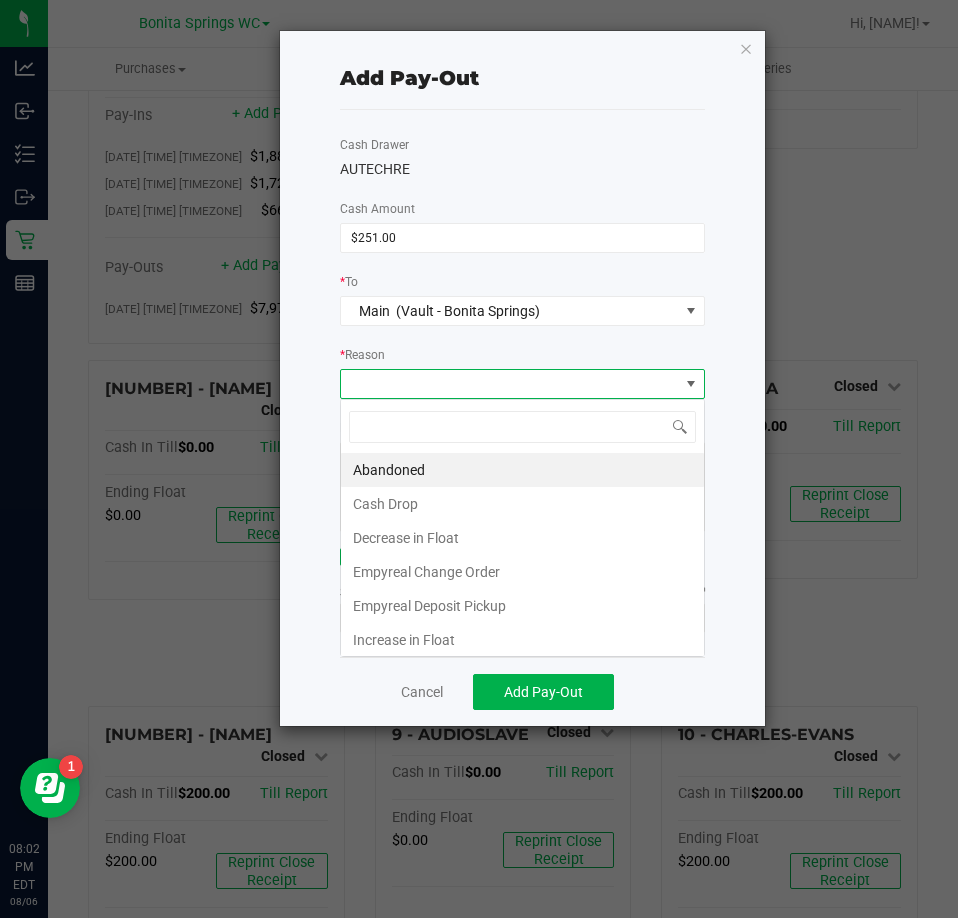 scroll, scrollTop: 99970, scrollLeft: 99635, axis: both 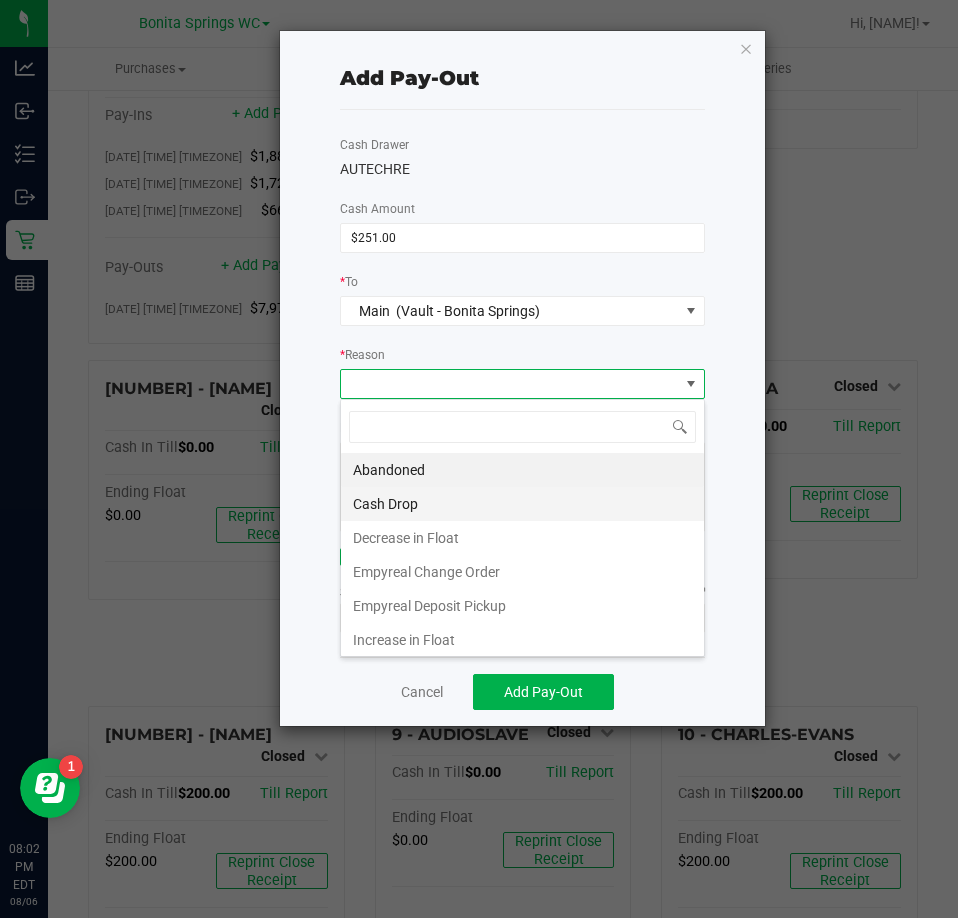 click on "Cash Drop" at bounding box center [522, 504] 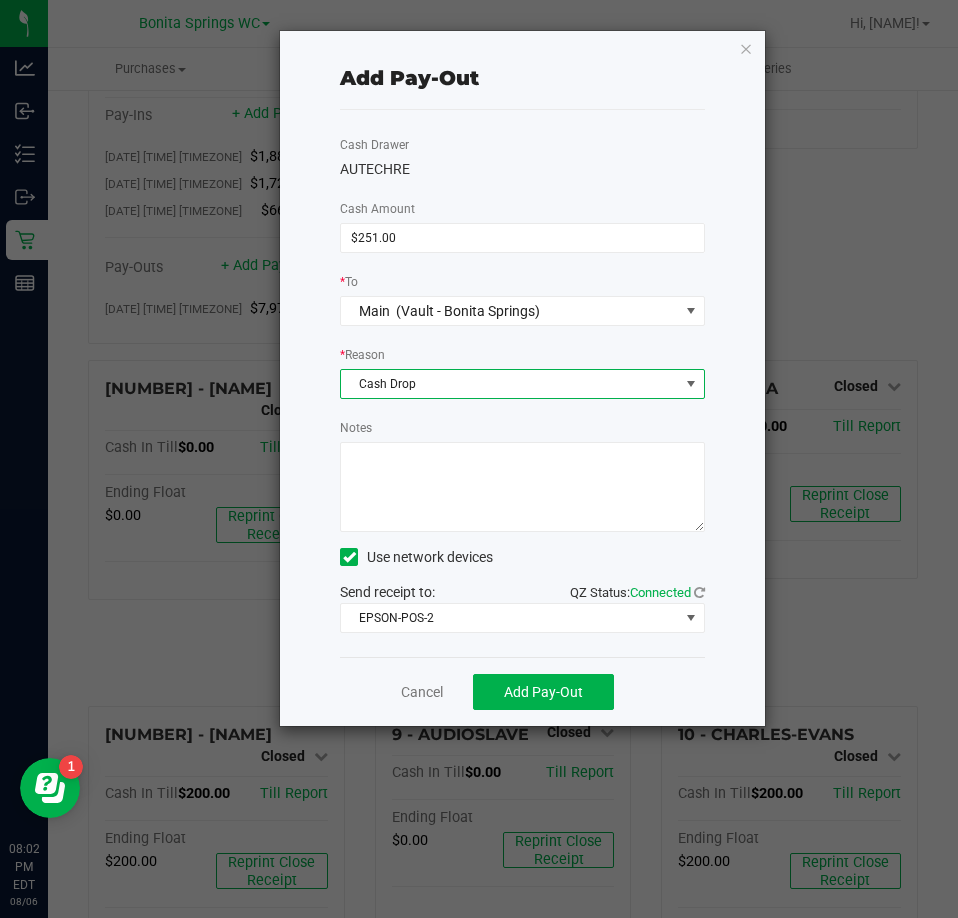 click on "Notes" at bounding box center (522, 487) 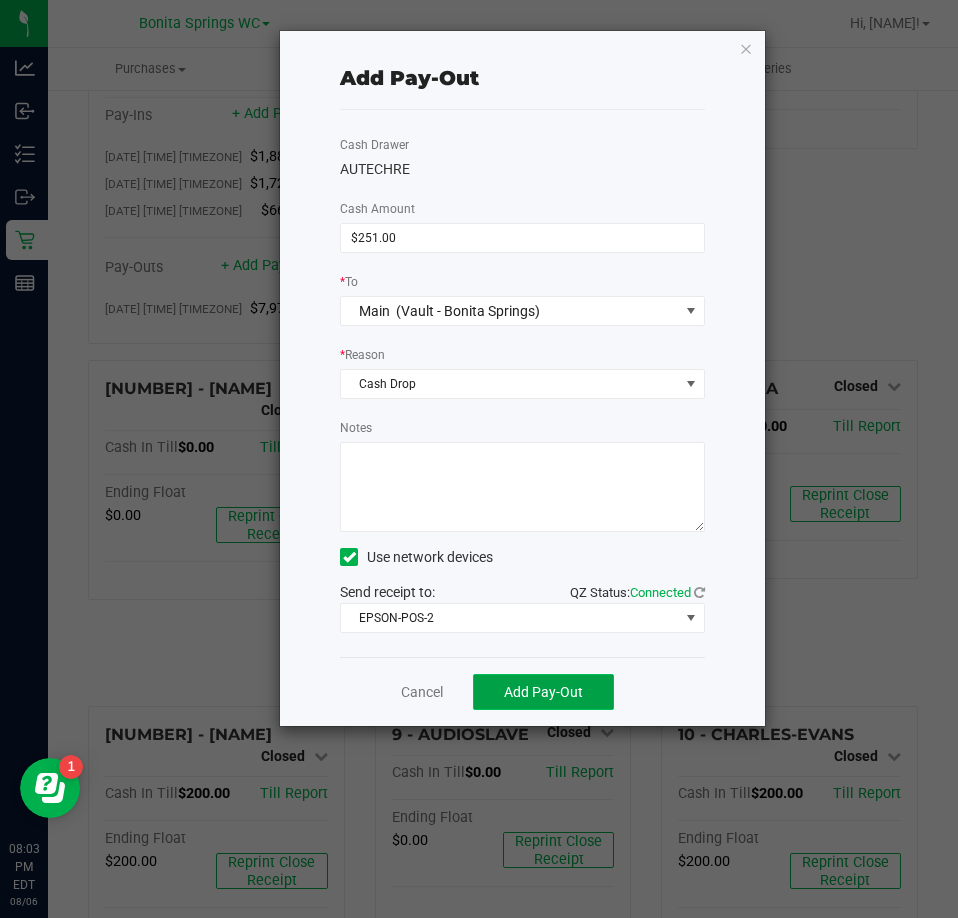 click on "Add Pay-Out" 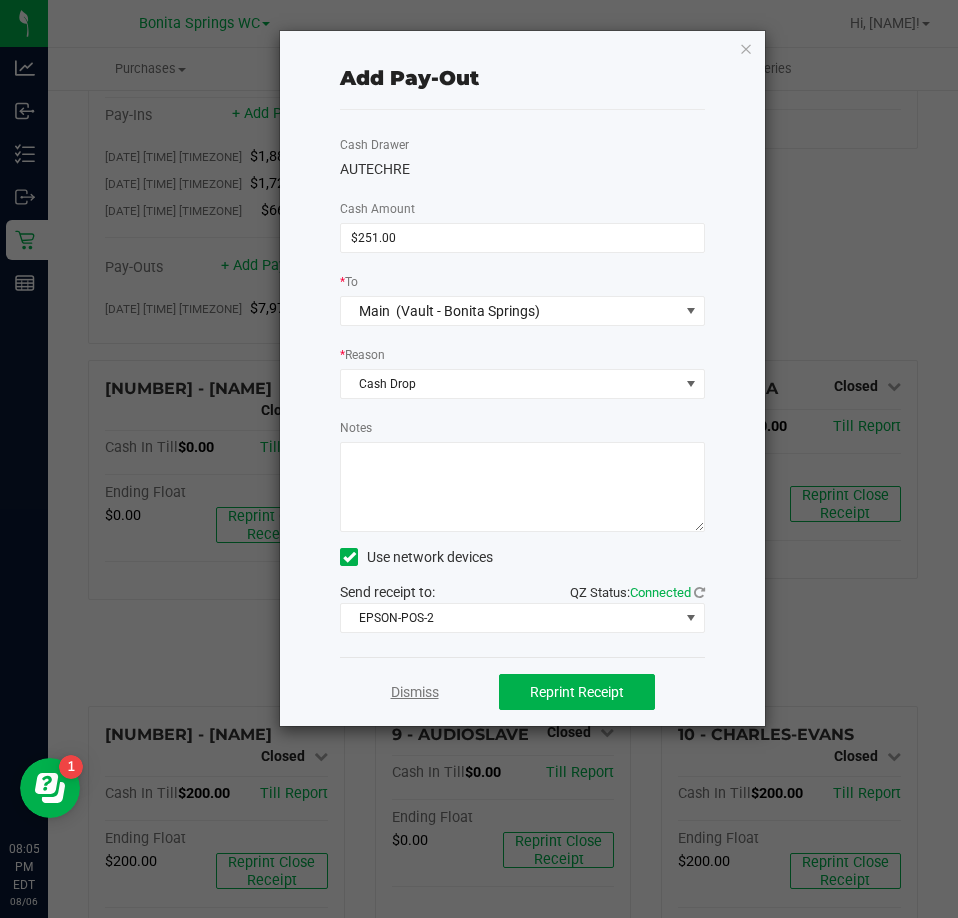 click on "Dismiss" 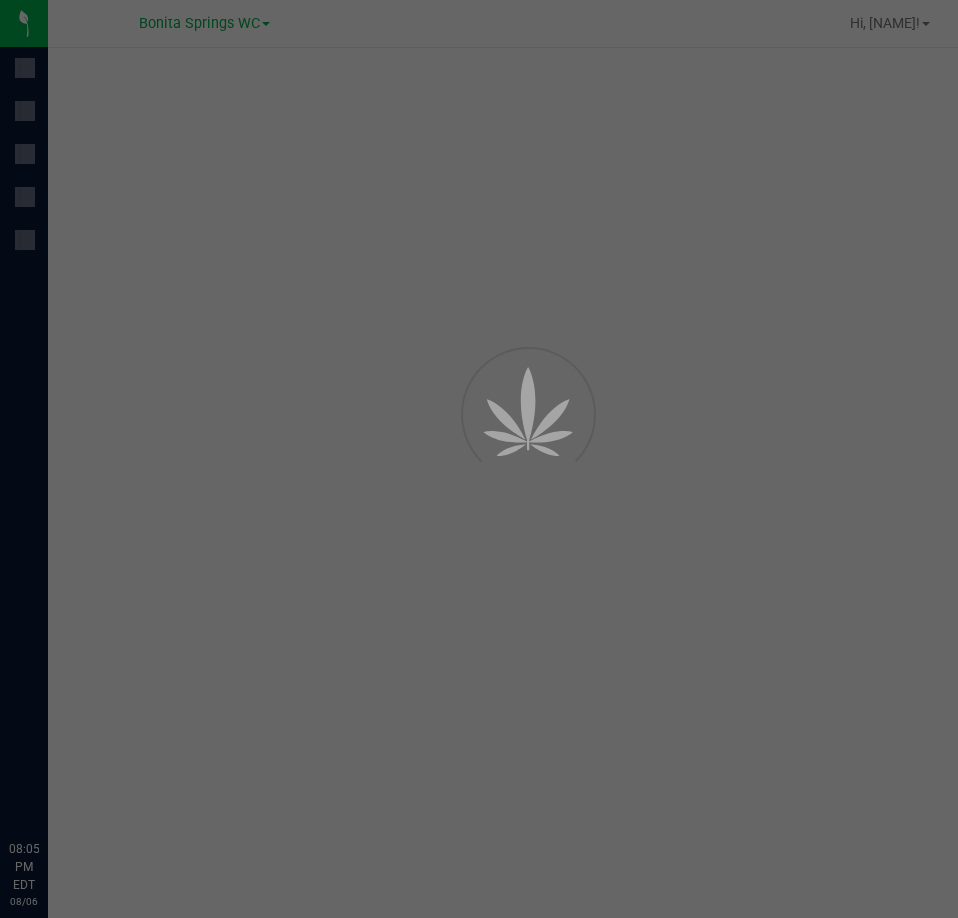 scroll, scrollTop: 0, scrollLeft: 0, axis: both 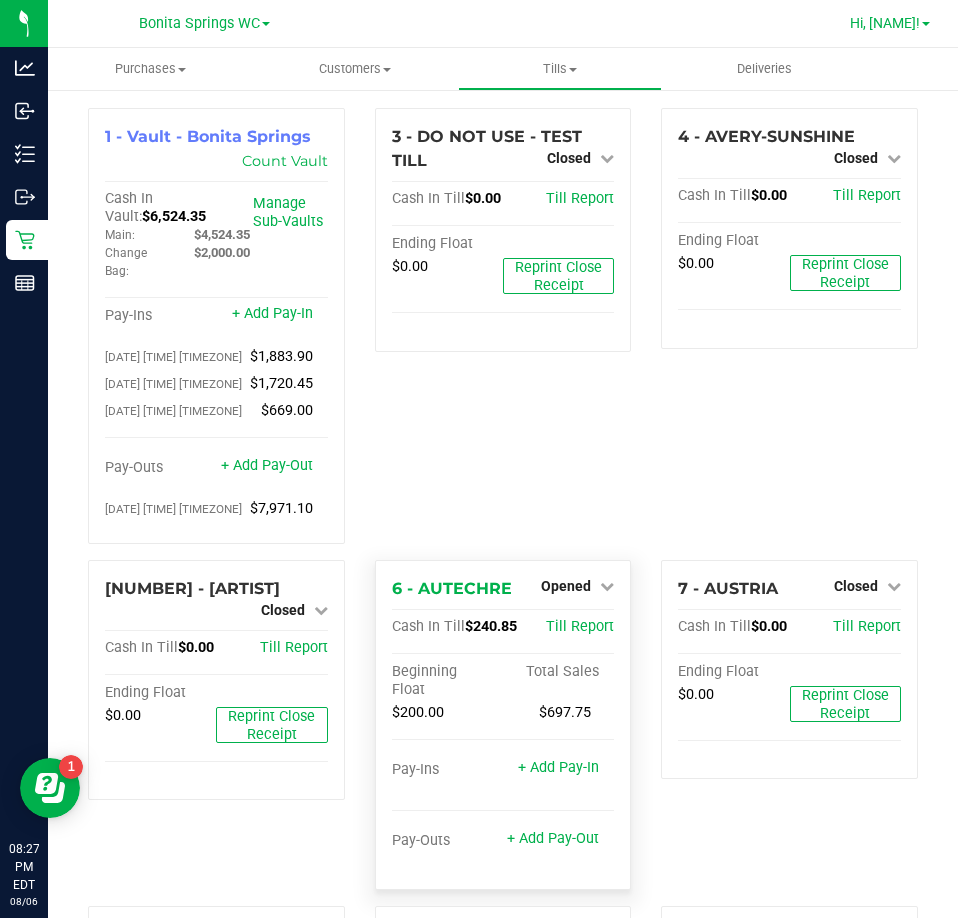 click on "Hi, [NAME]!" at bounding box center [885, 23] 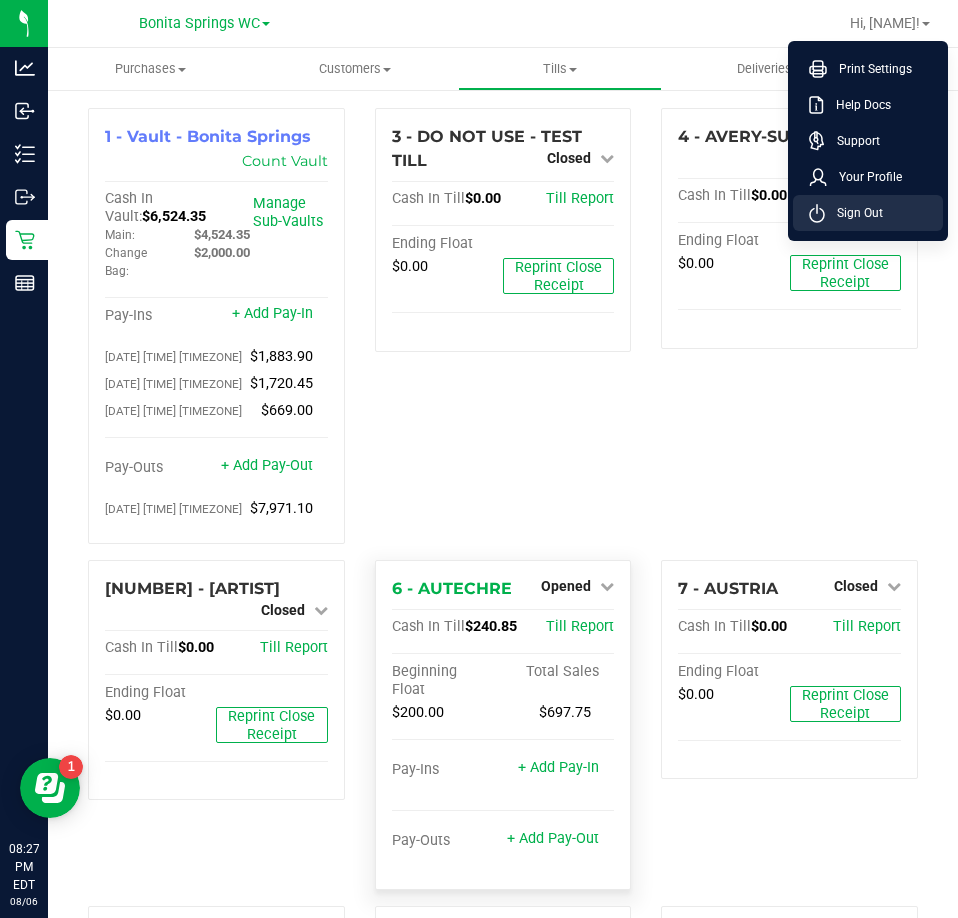 click on "Sign Out" at bounding box center (854, 213) 